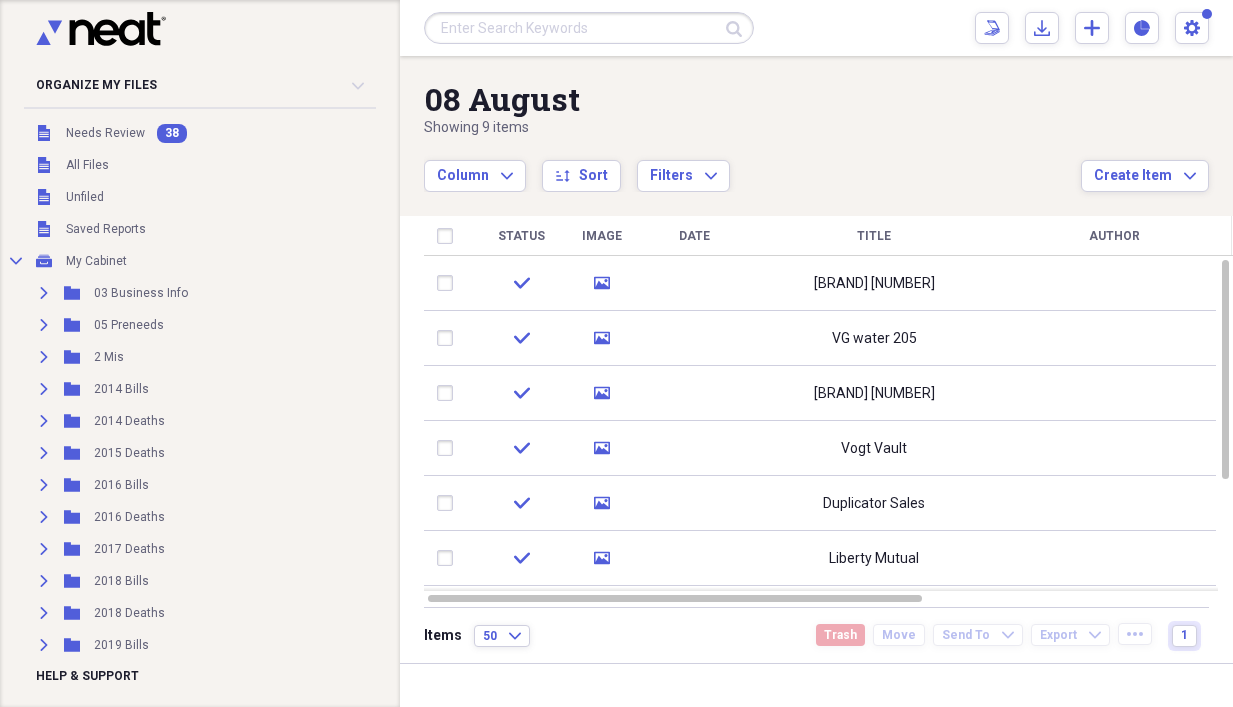 scroll, scrollTop: 0, scrollLeft: 0, axis: both 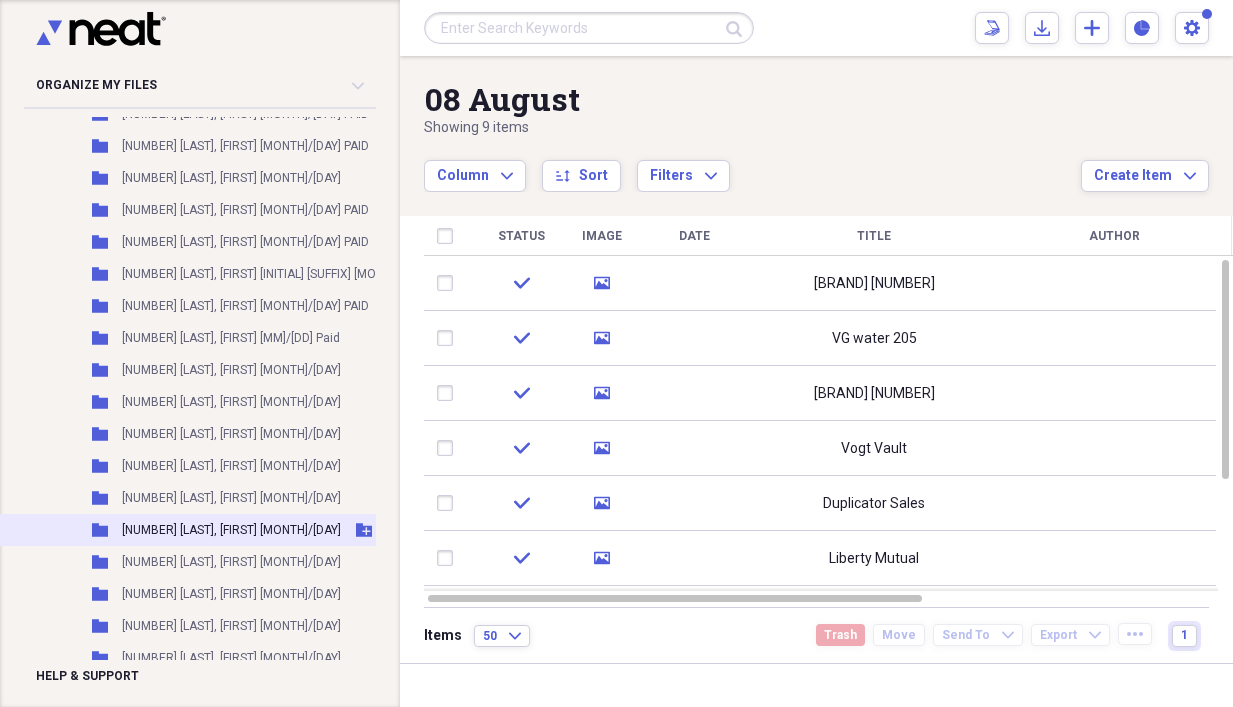 click on "[NUMBER] [LAST], [FIRST] [MONTH]/[DAY]" at bounding box center (231, 530) 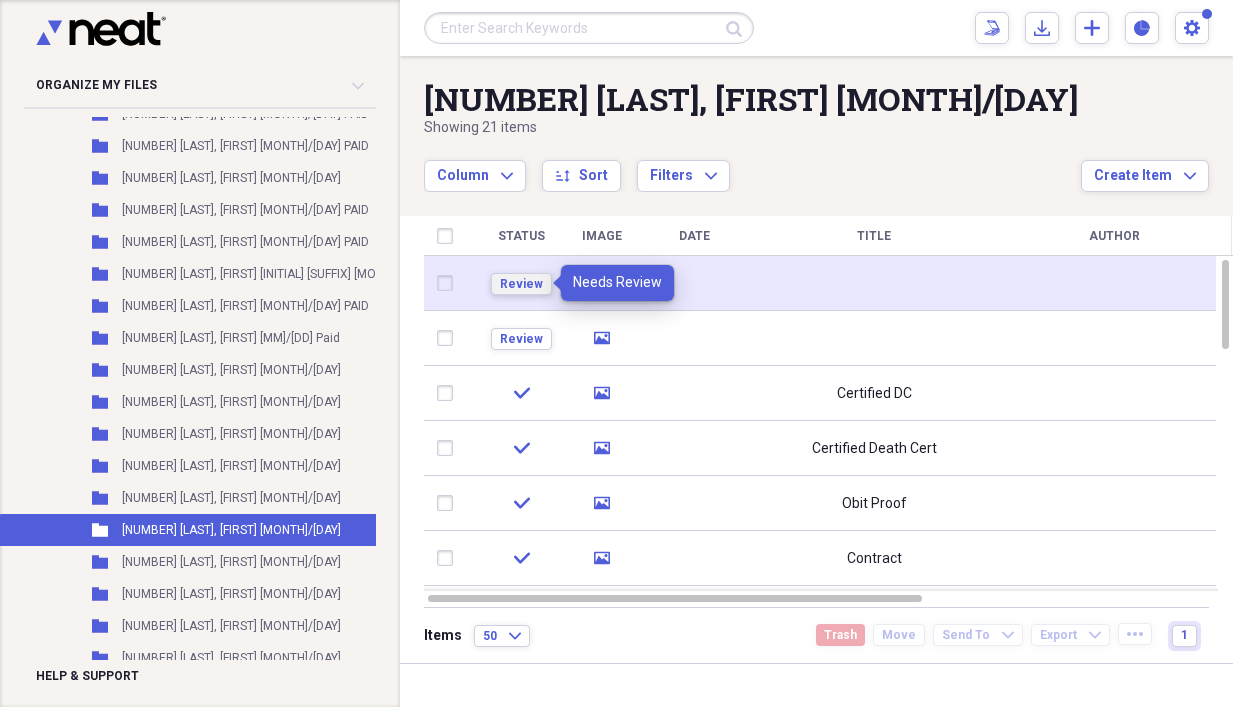 click on "Review" at bounding box center (521, 284) 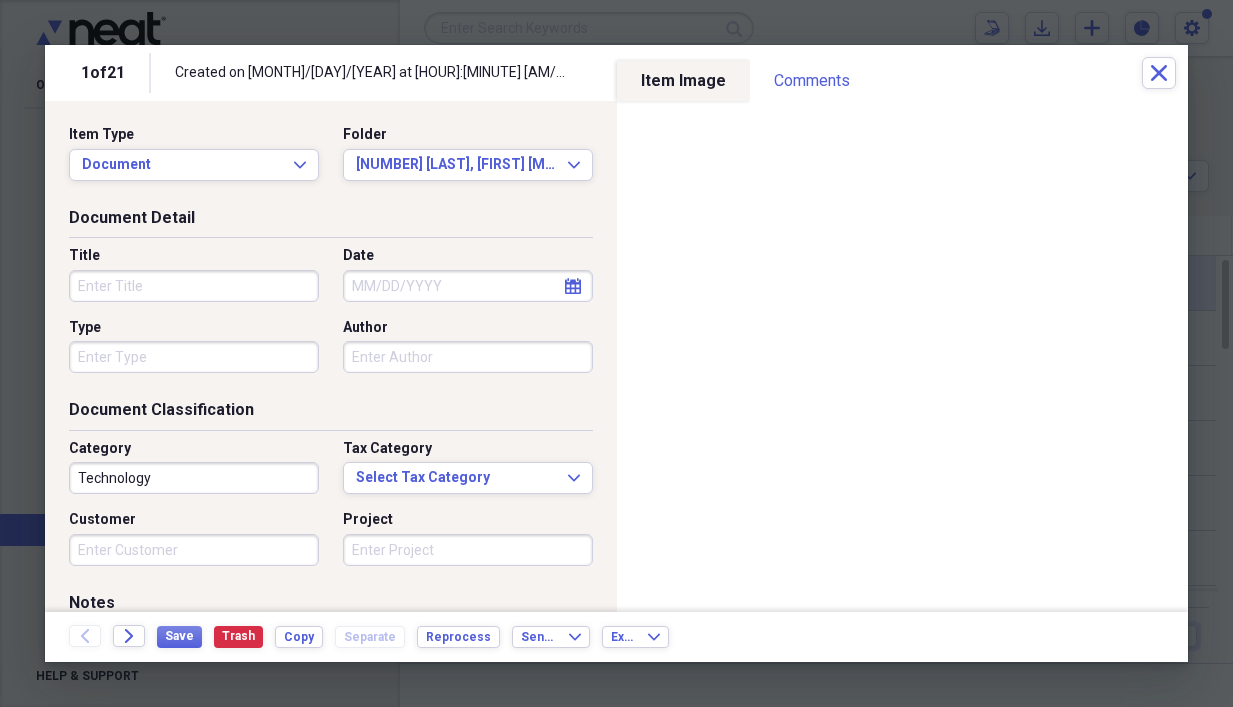 click on "Title" at bounding box center [194, 286] 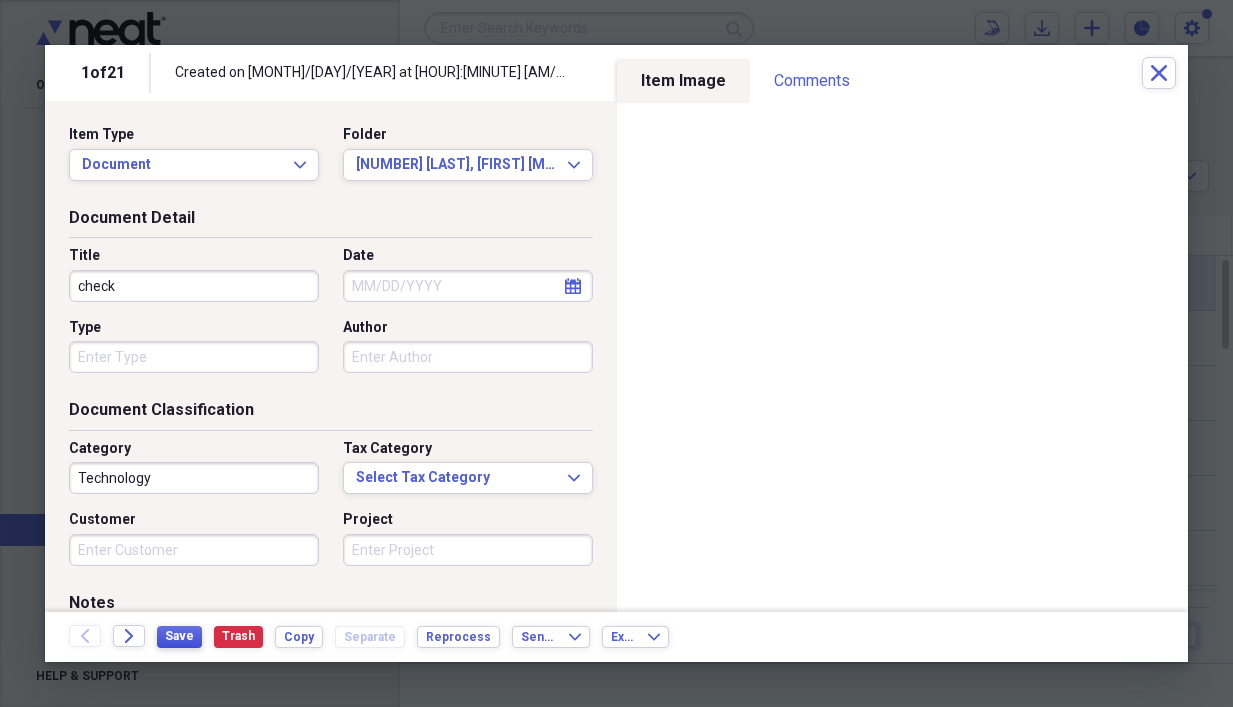 type on "check" 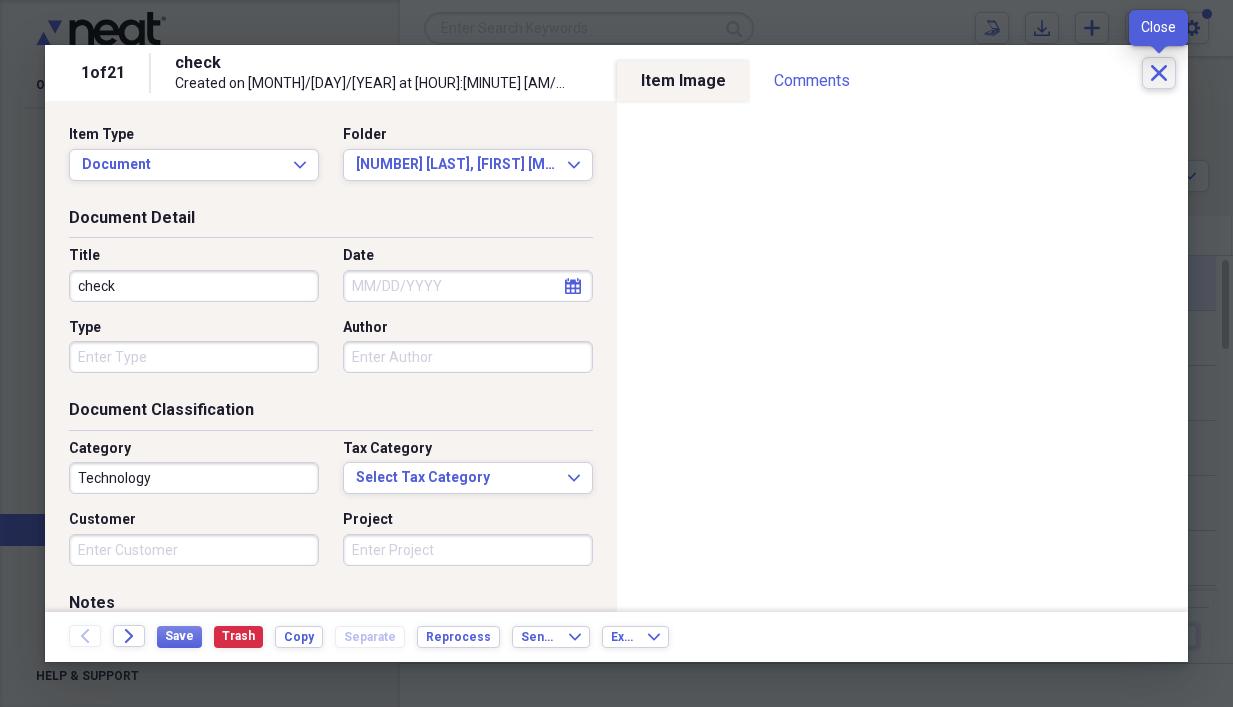 click on "Close" 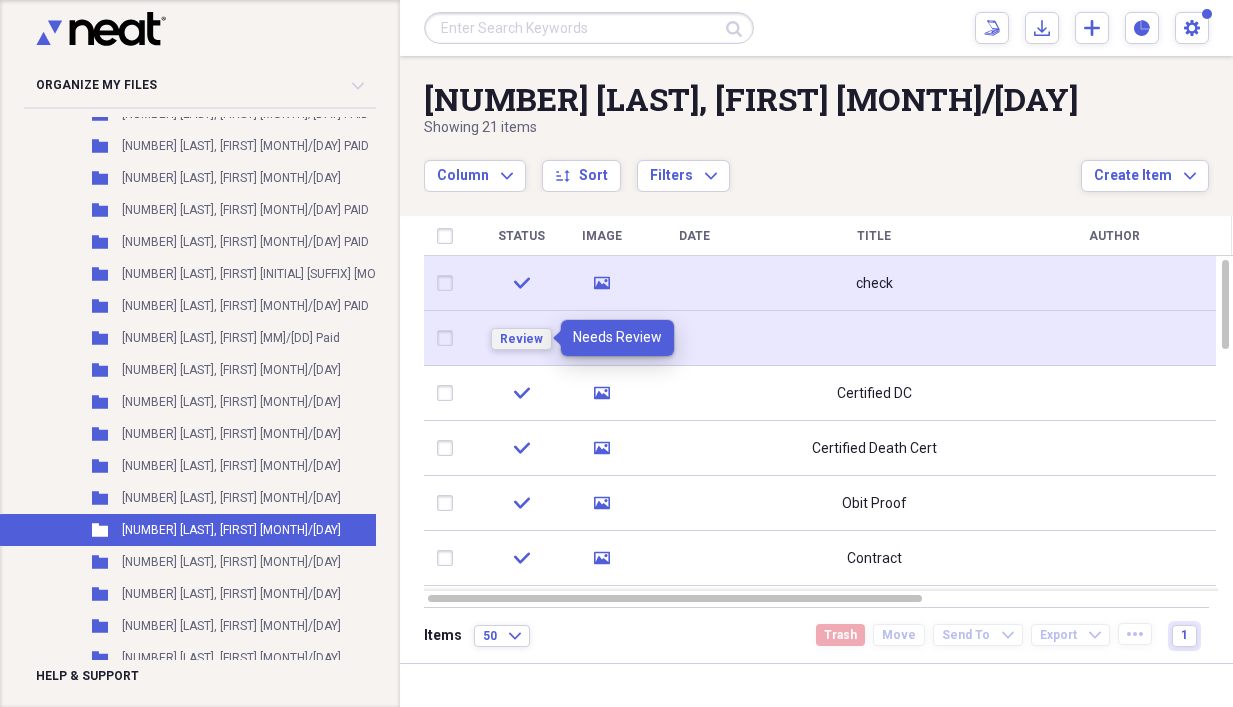 click on "Review" at bounding box center (521, 339) 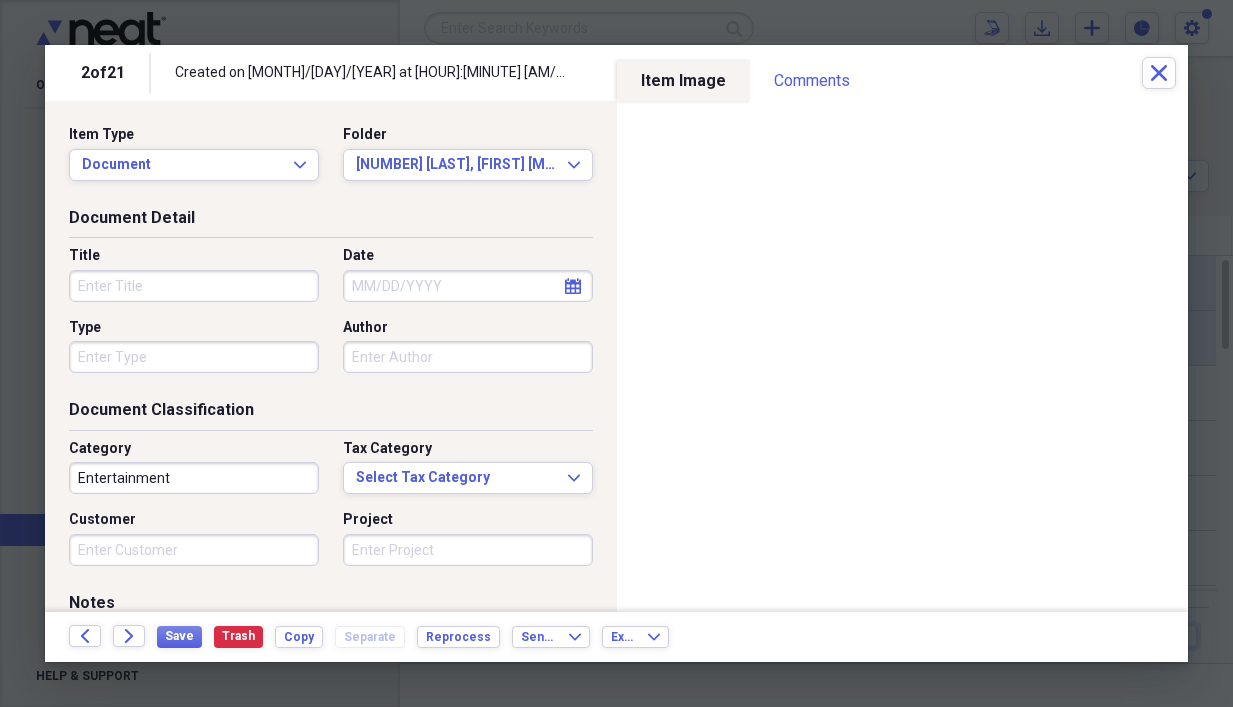 click on "Title" at bounding box center (194, 286) 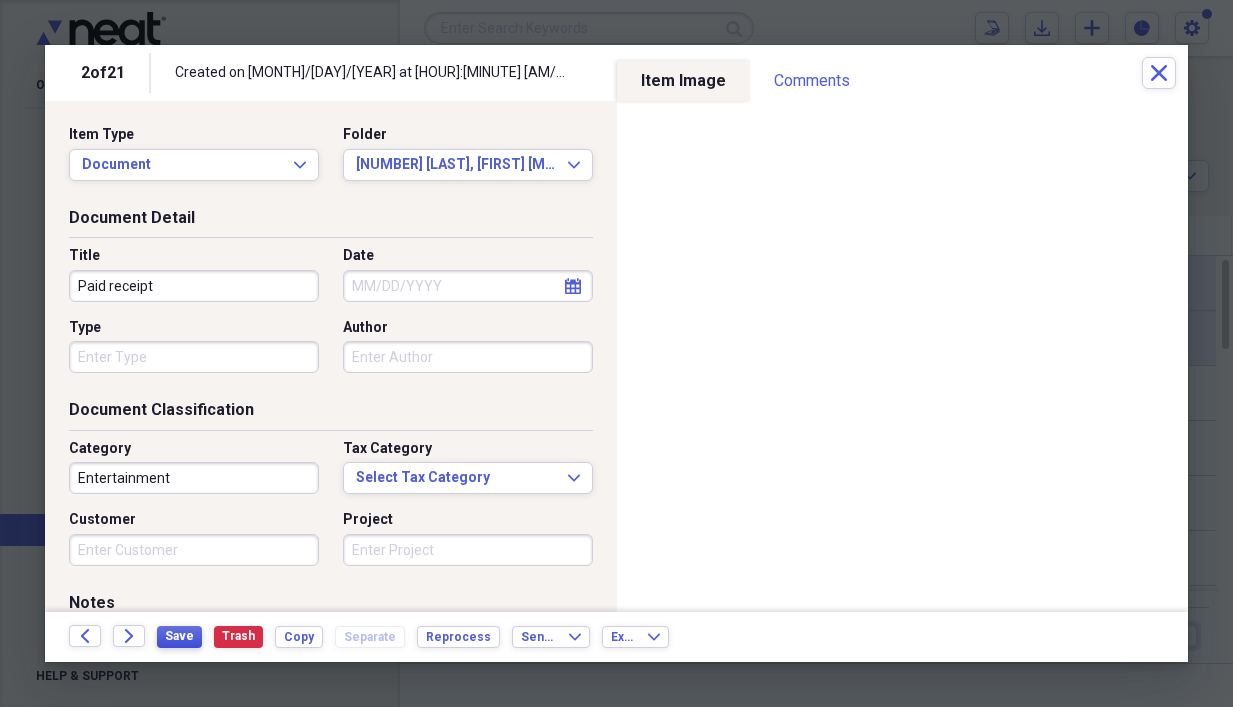 type on "Paid receipt" 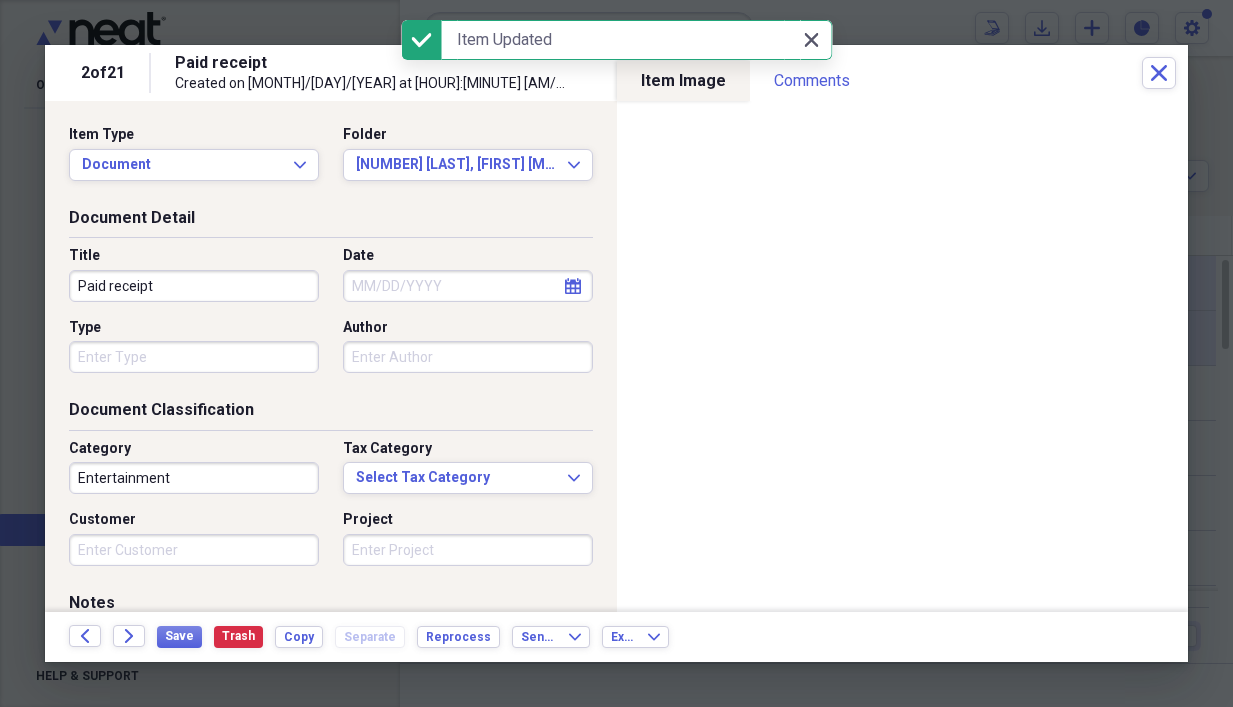 click on "Close" 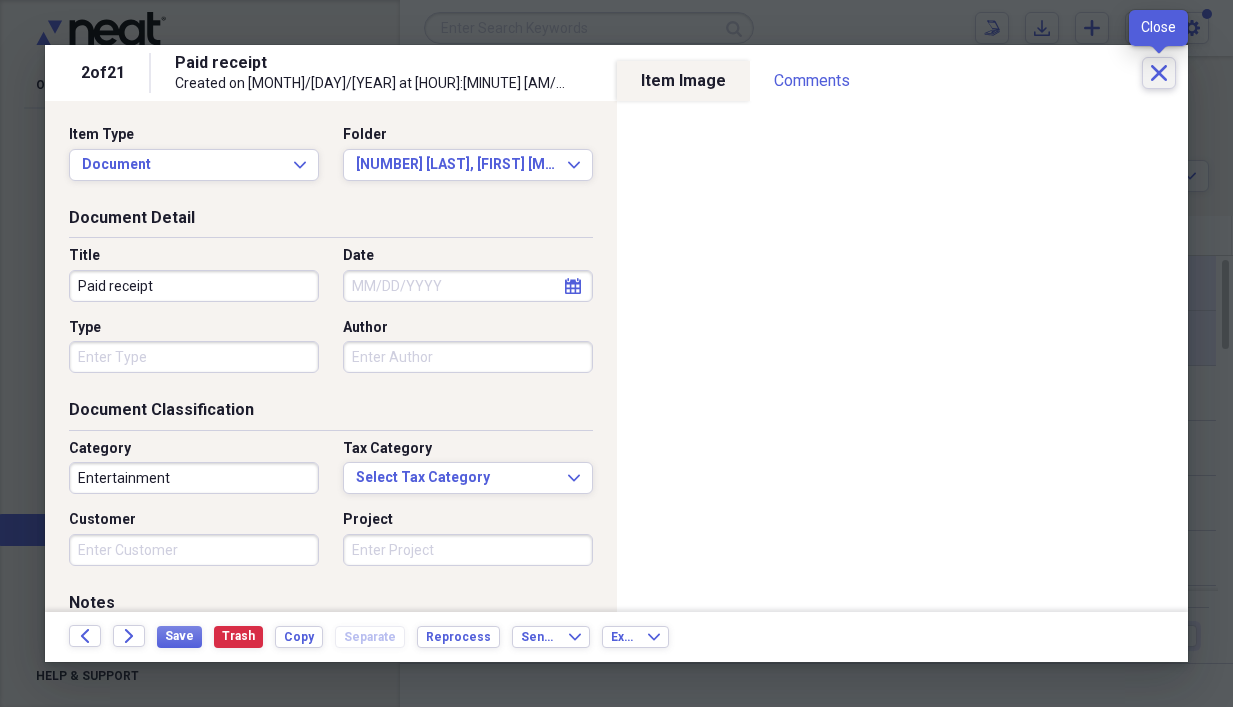 click on "Close" 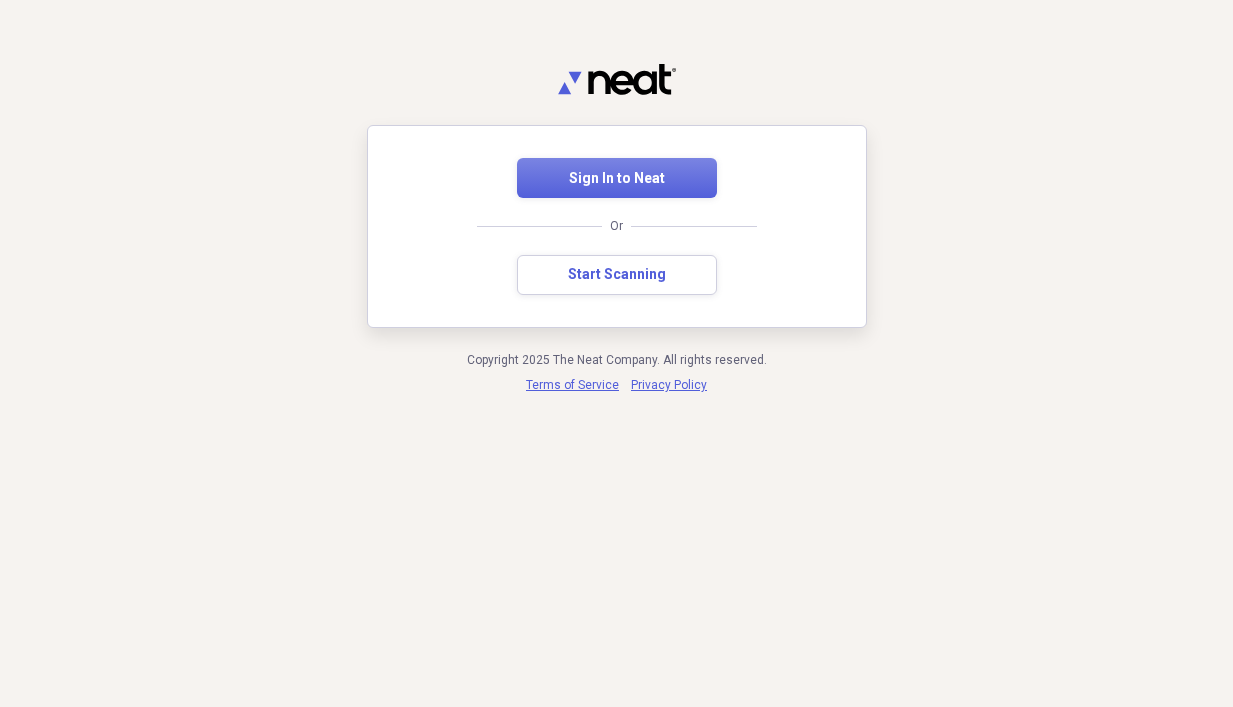 scroll, scrollTop: 0, scrollLeft: 0, axis: both 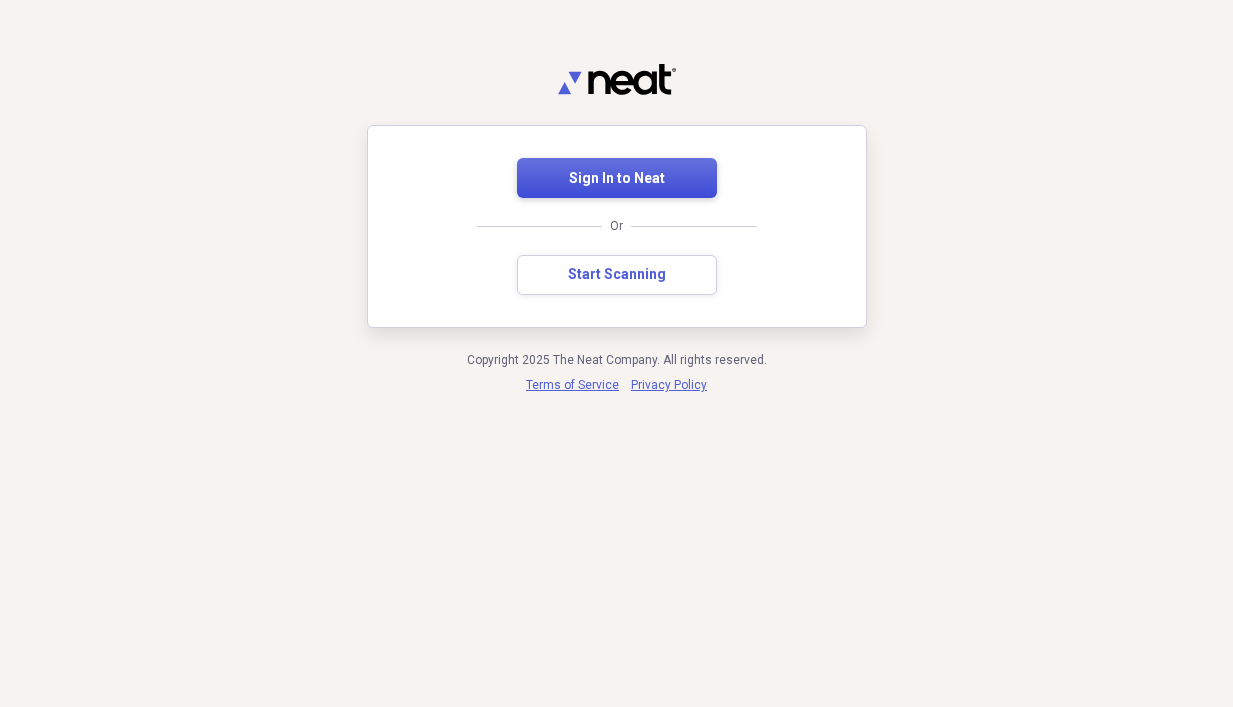 click on "Sign In to Neat" at bounding box center (617, 179) 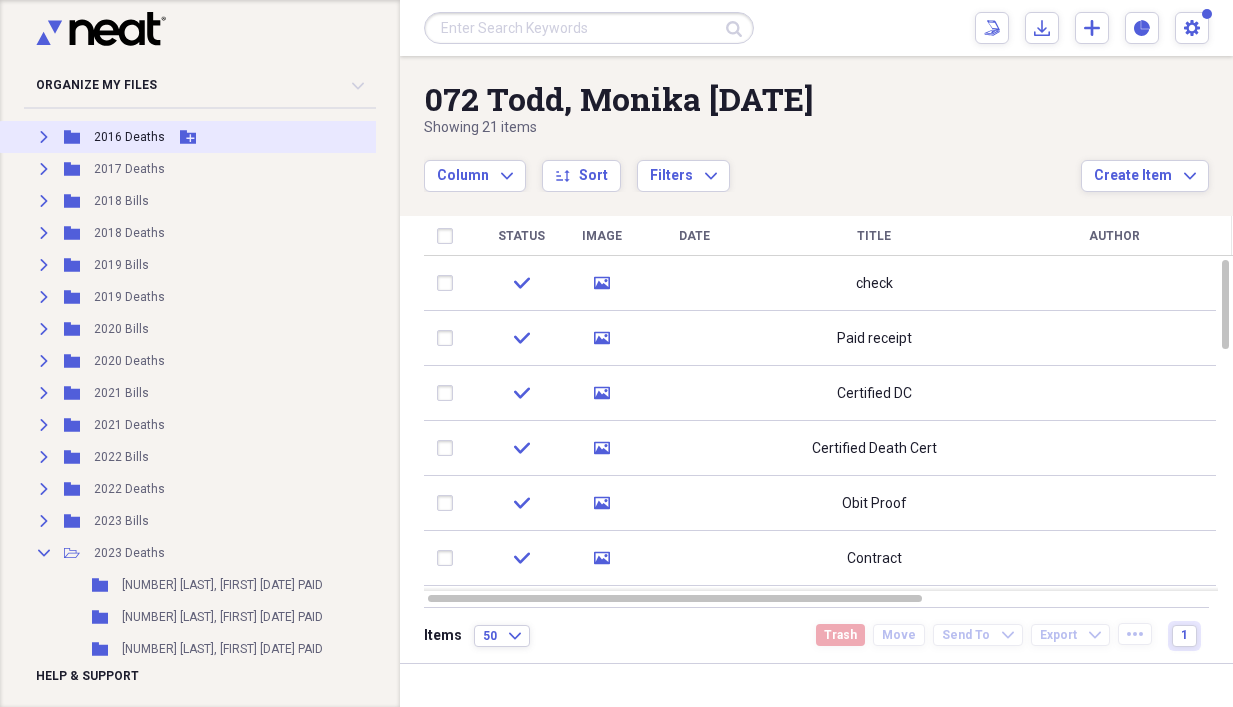 scroll, scrollTop: 500, scrollLeft: 0, axis: vertical 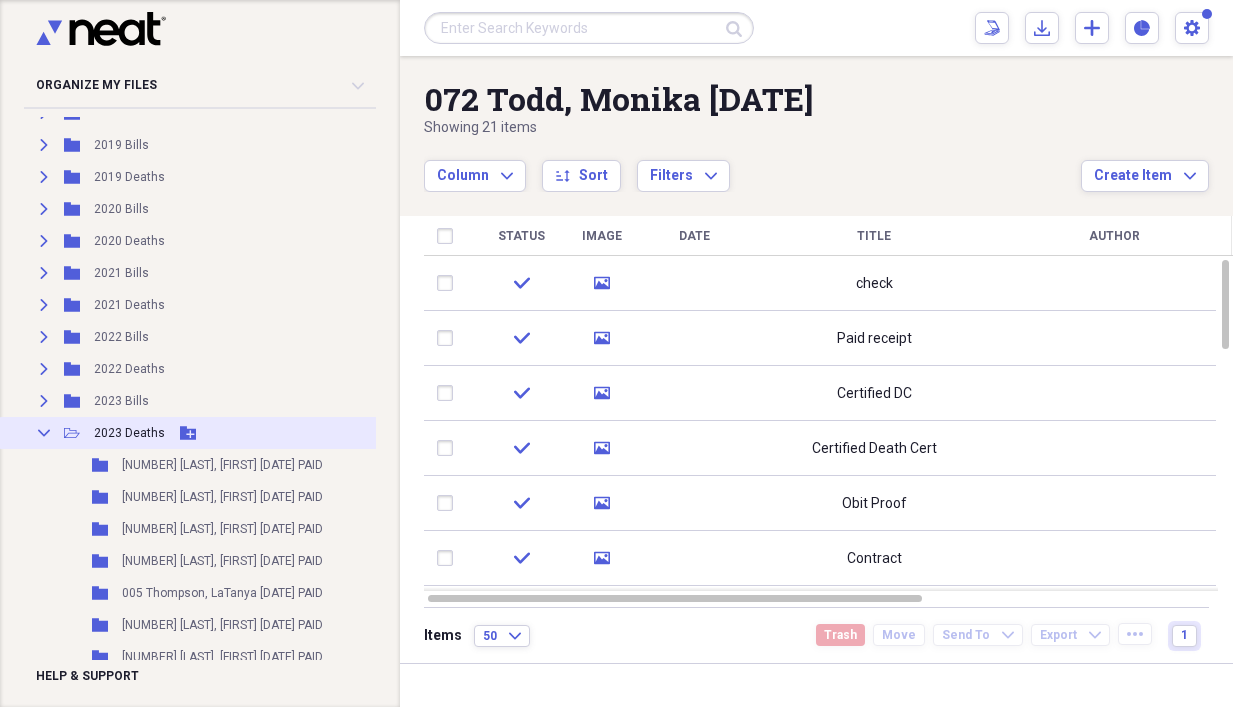 click 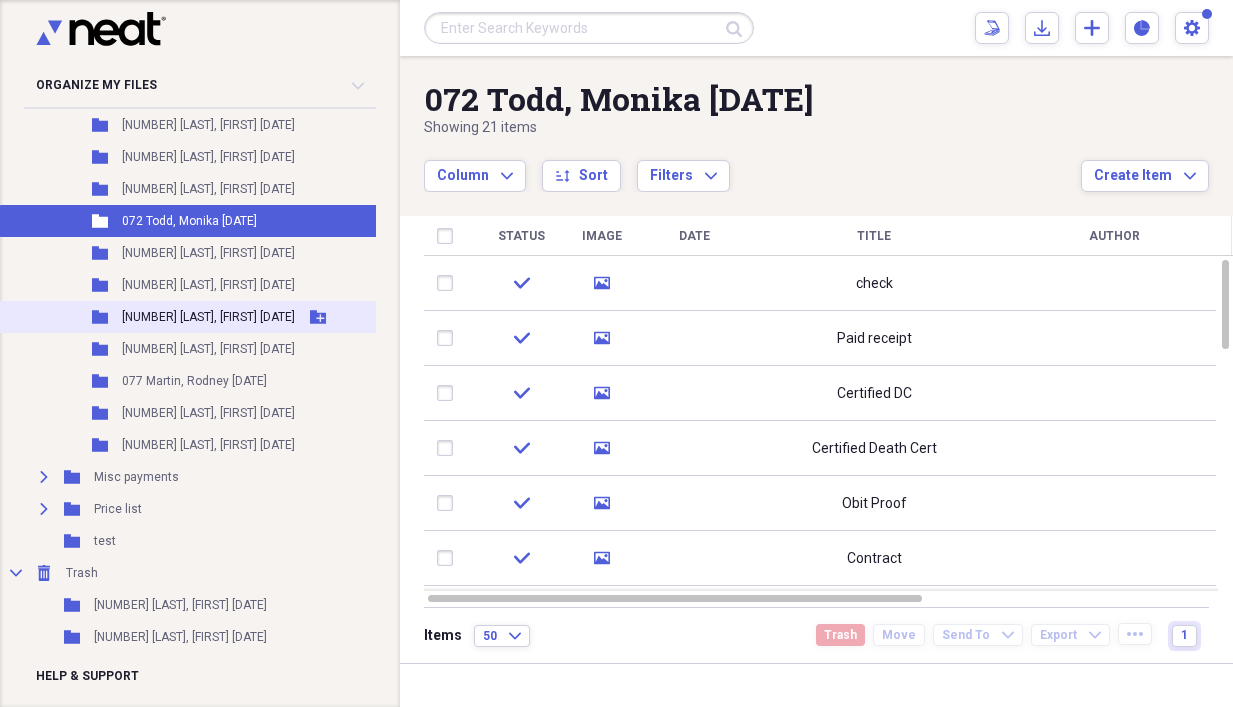 scroll, scrollTop: 3300, scrollLeft: 0, axis: vertical 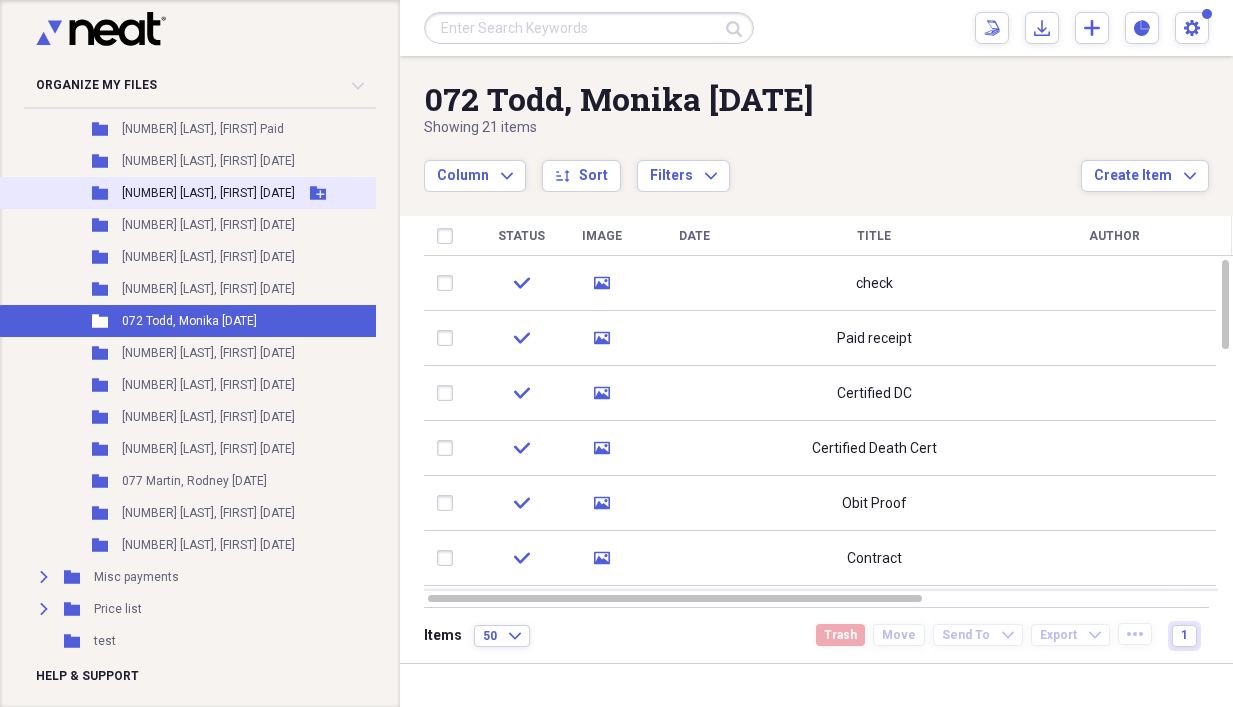click on "[NUMBER] [LAST], [FIRST] [MONTH]/[DAY]" at bounding box center [208, 193] 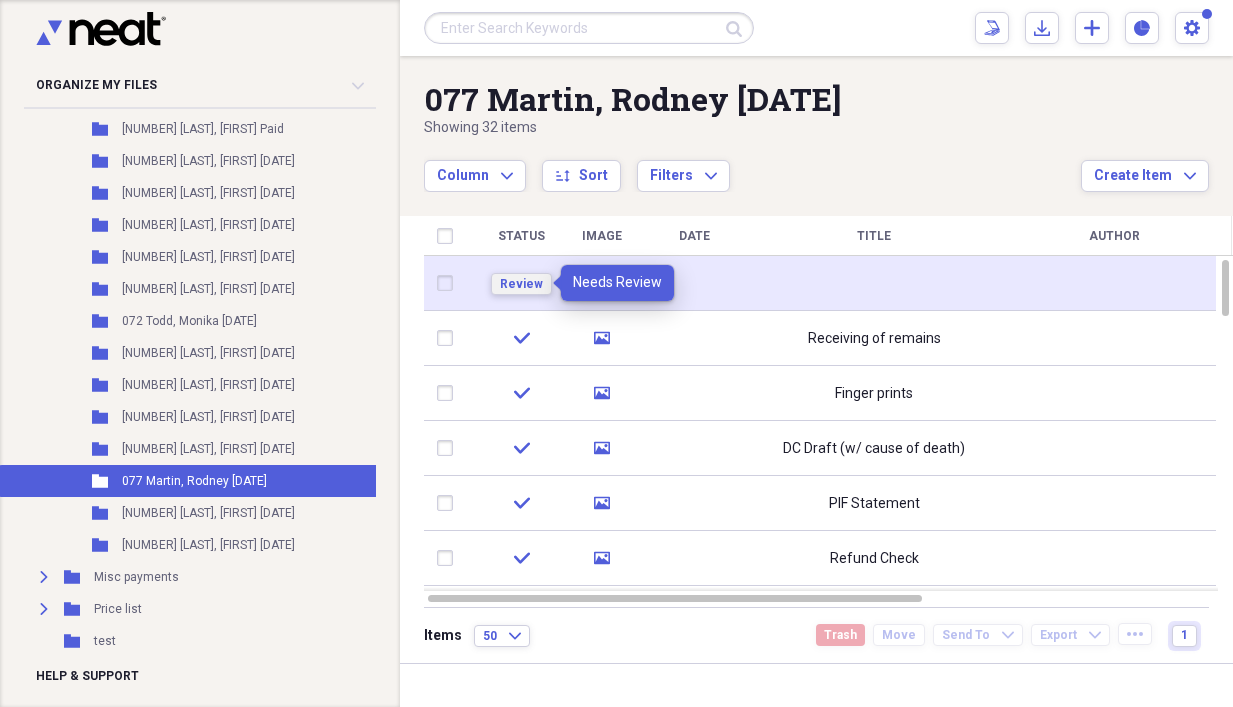 click on "Review" at bounding box center [521, 284] 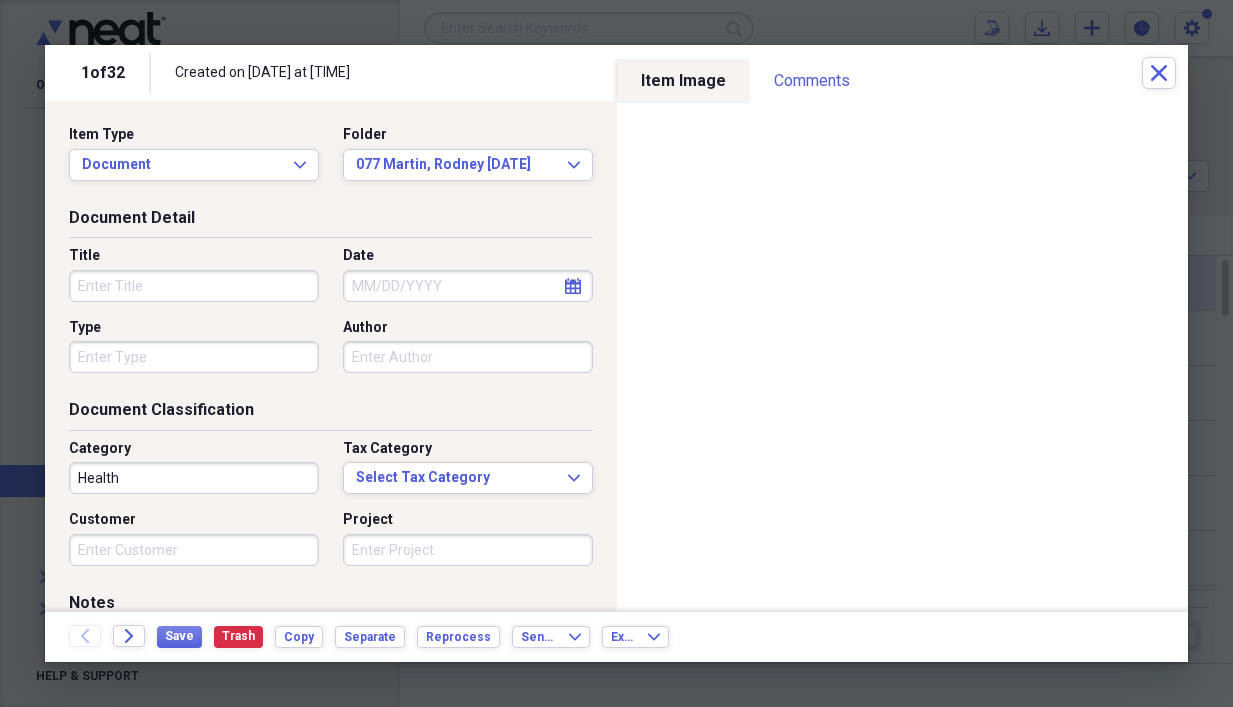 click on "Title" at bounding box center (194, 286) 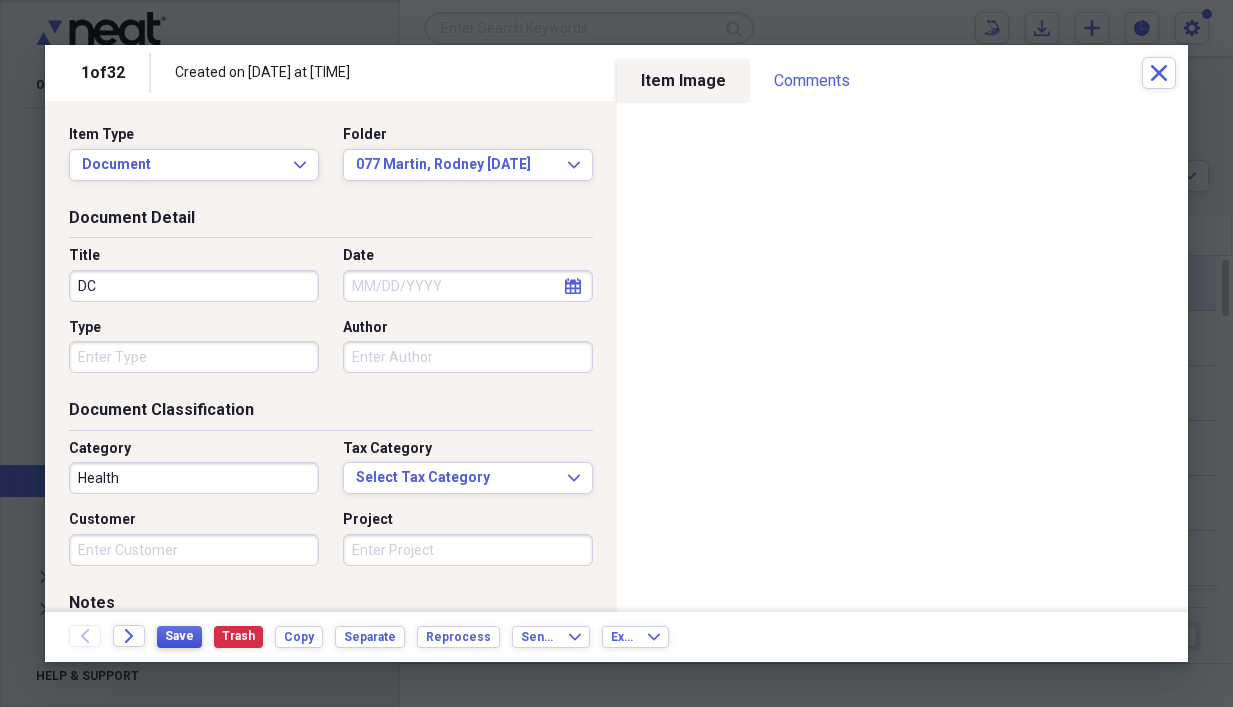 type on "DC" 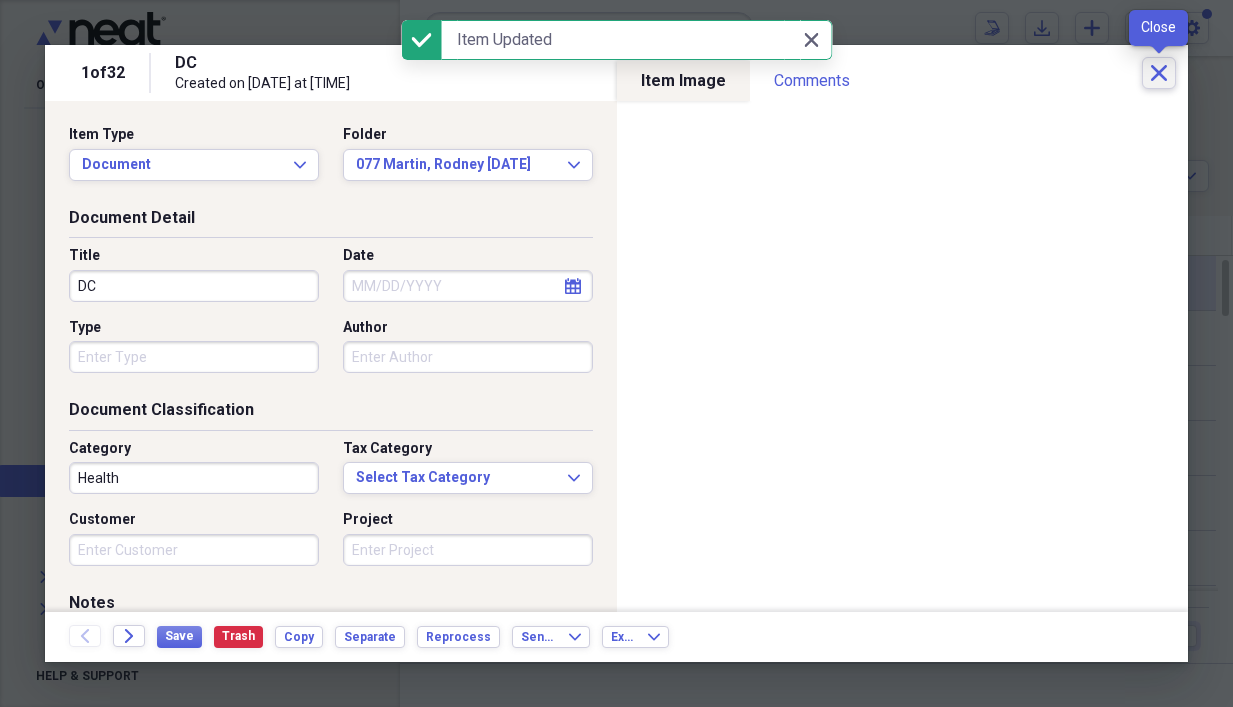 click 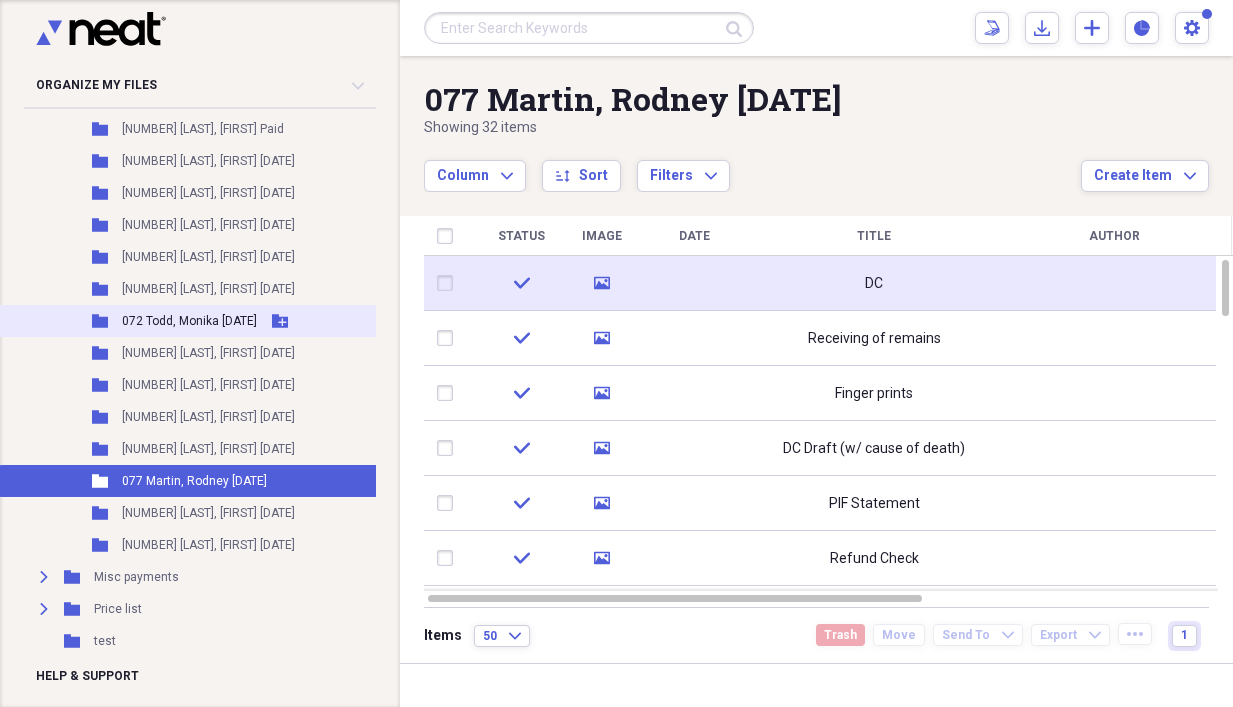 click on "Folder [NUMBER] [LAST], [FIRST] [MM]/[DD] Add Folder" at bounding box center (230, 321) 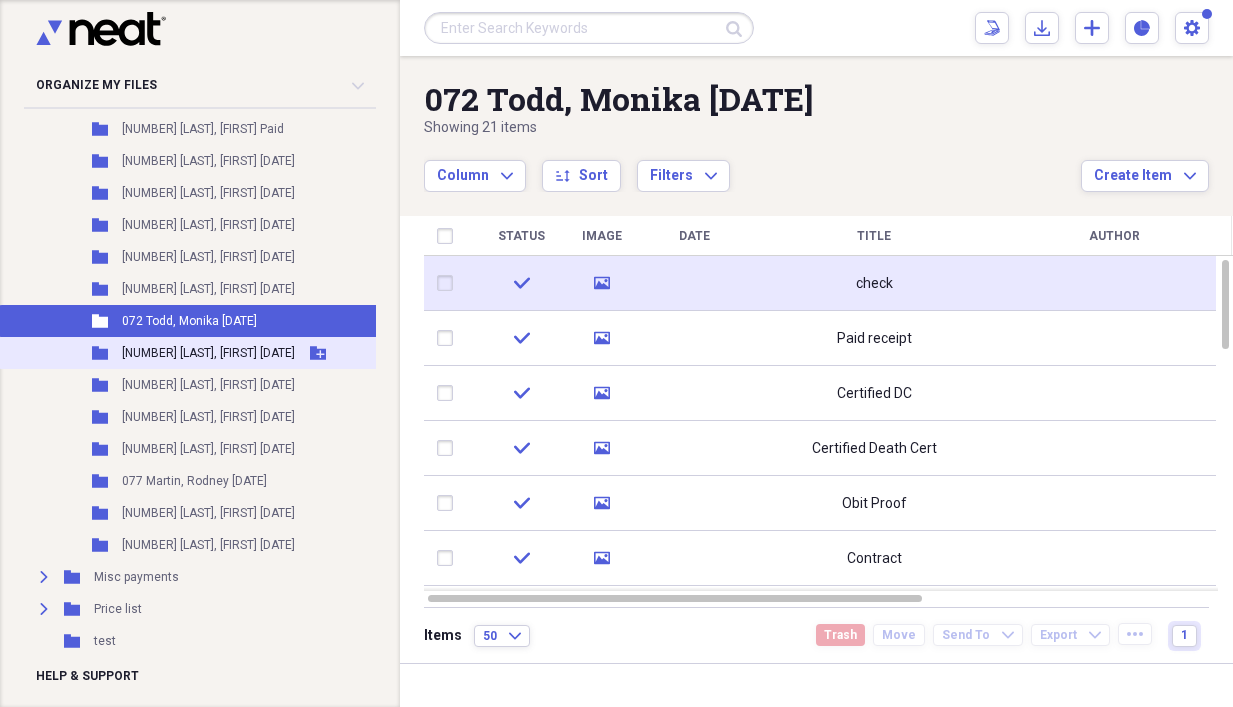 click on "[NUMBER] [LAST], [FIRST] [MONTH]/[DAY]" at bounding box center (208, 353) 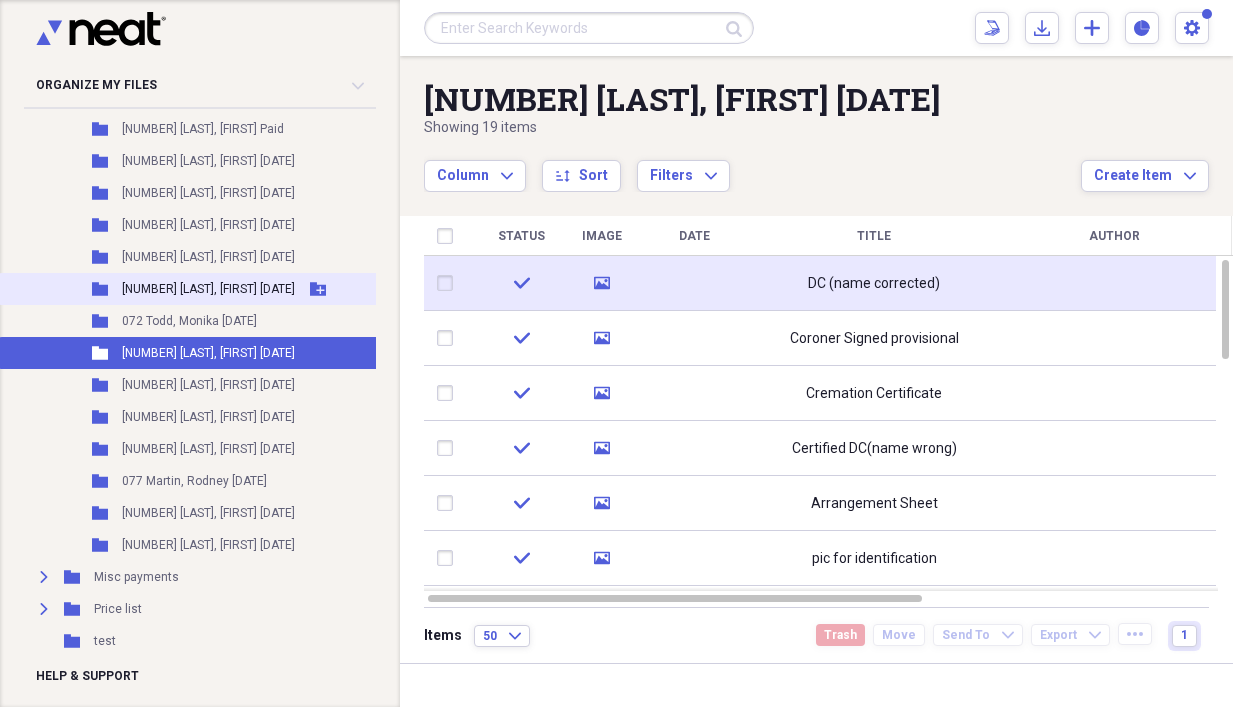 click on "Folder 071 Wright, Carol 7/5 Add Folder" at bounding box center [230, 289] 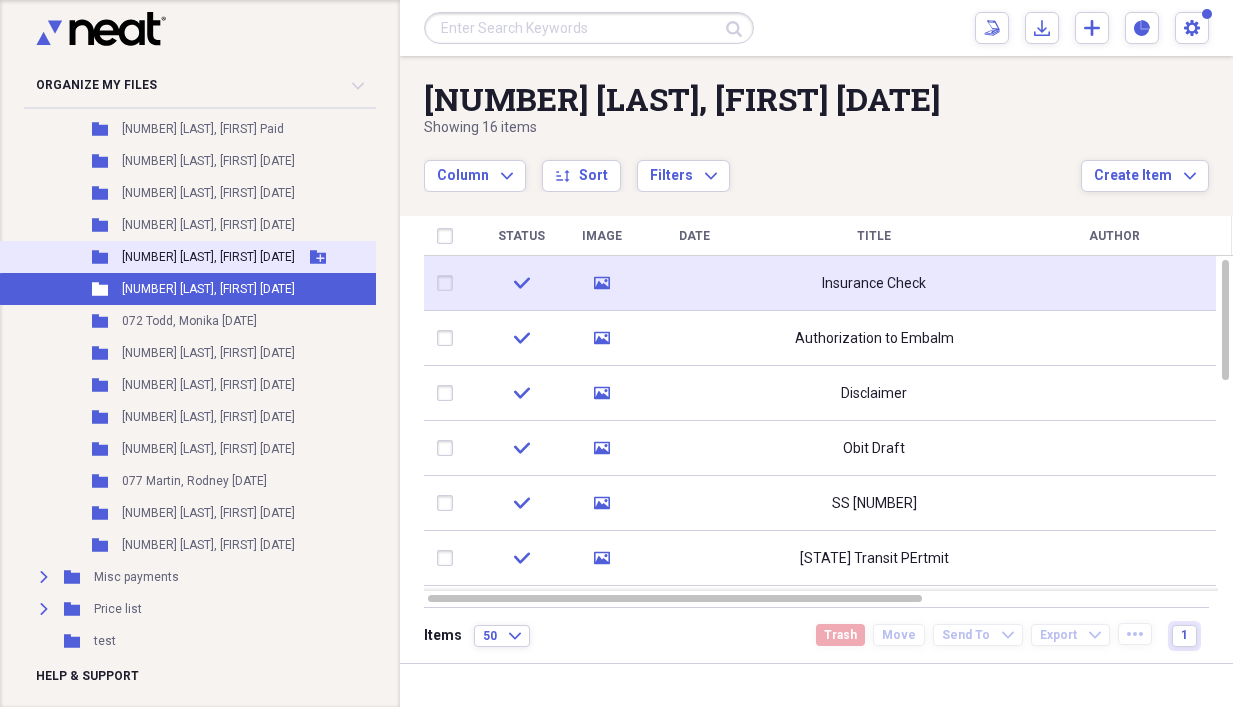 click on "[NUMBER] [LAST], [FIRST] [MONTH]/[DAY]" at bounding box center [208, 257] 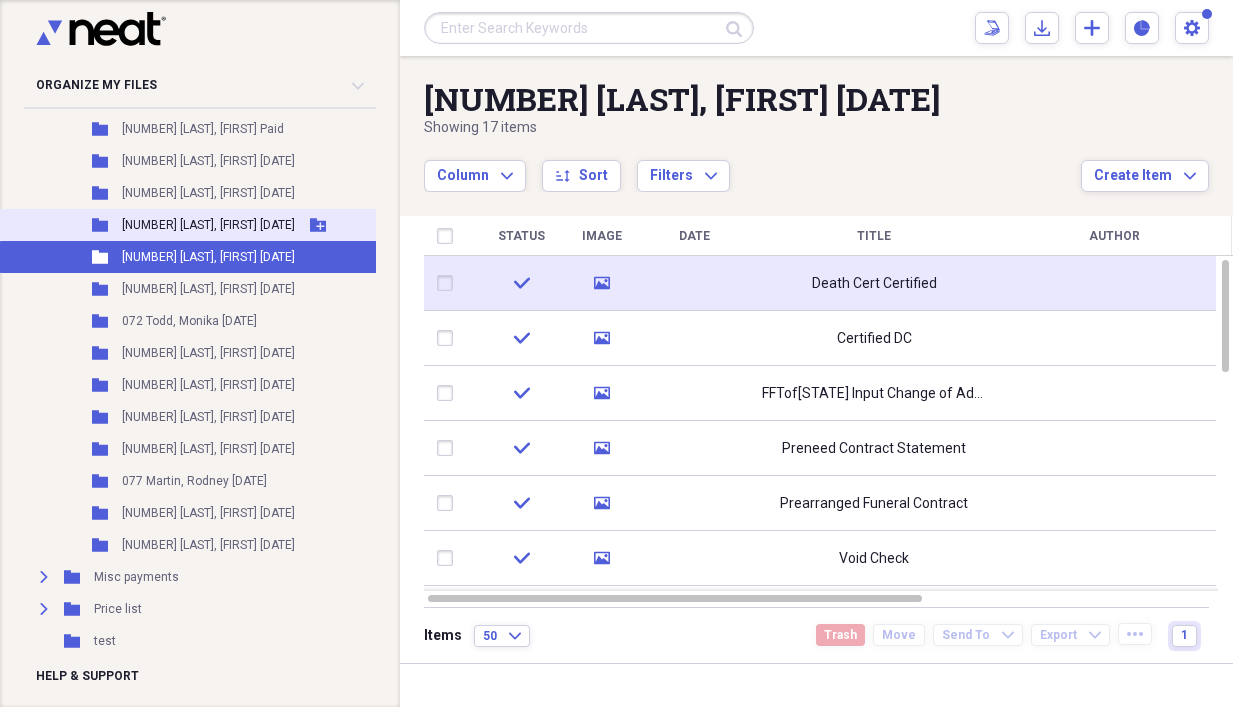 click on "[NUMBER] [LAST], [FIRST] [MONTH]/[DAY]" at bounding box center [208, 225] 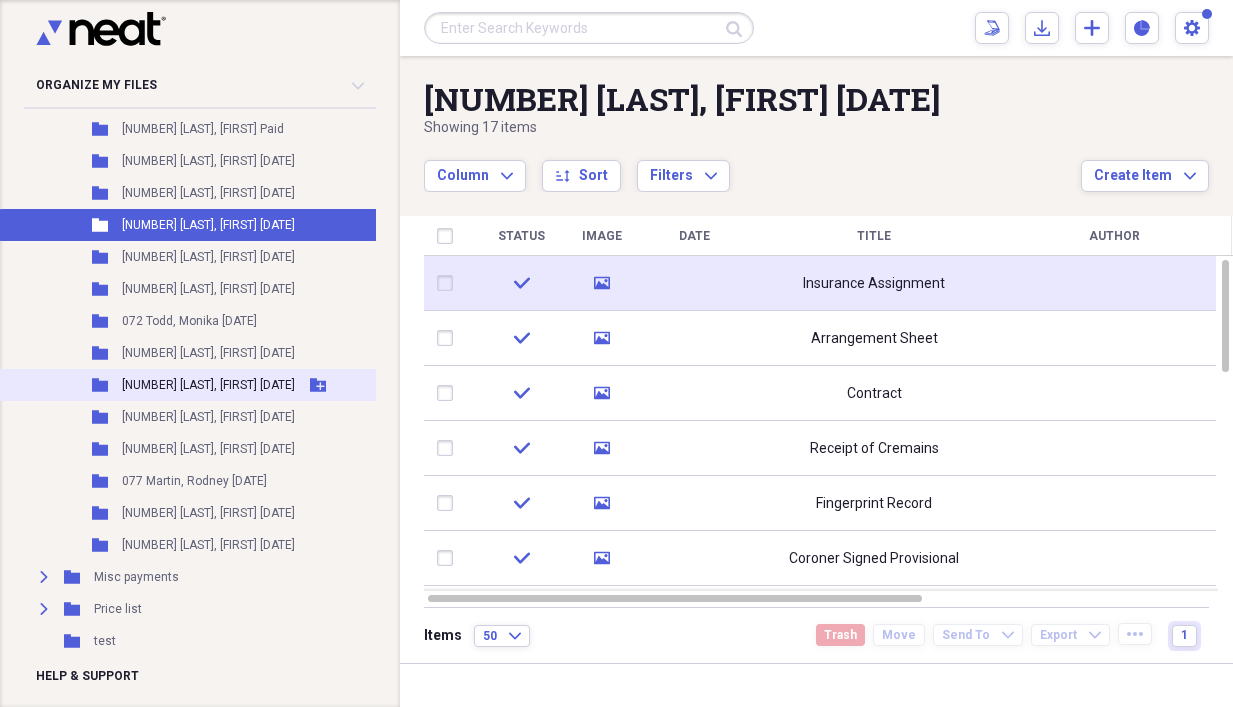 click on "[NUMBER] [LAST], [FIRST] [MONTH]/[DAY]" at bounding box center [208, 385] 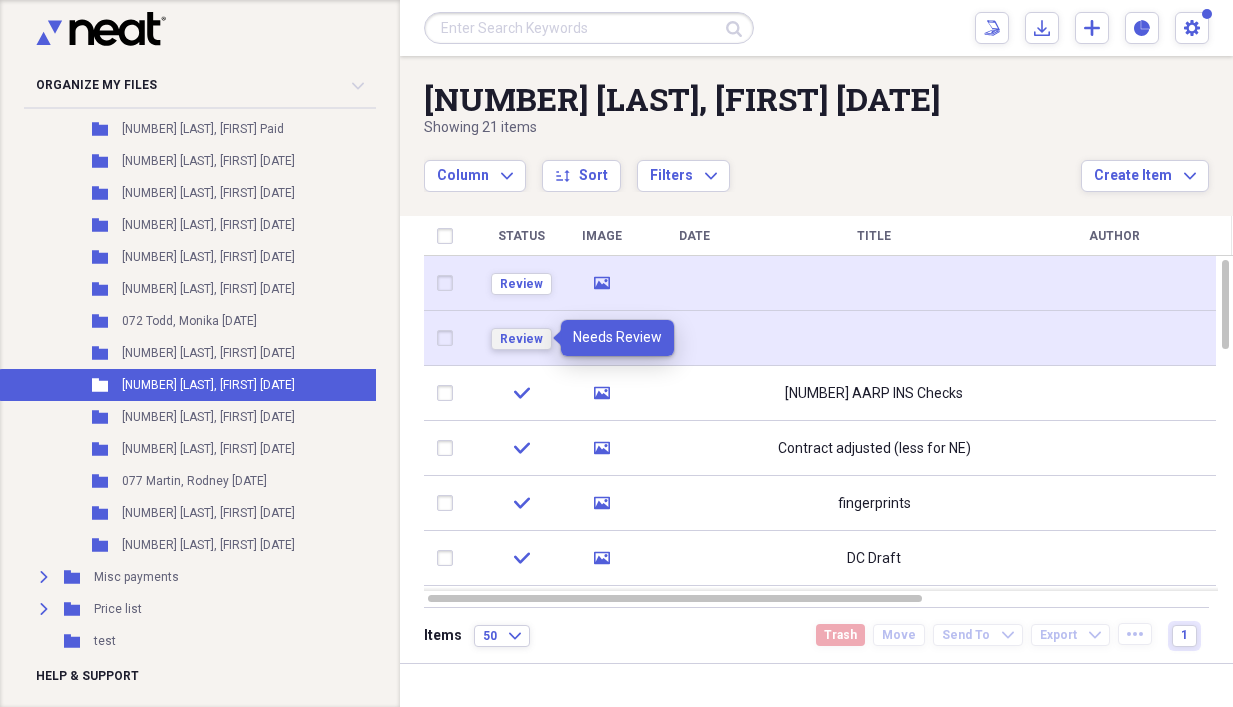 click on "Review" at bounding box center (521, 339) 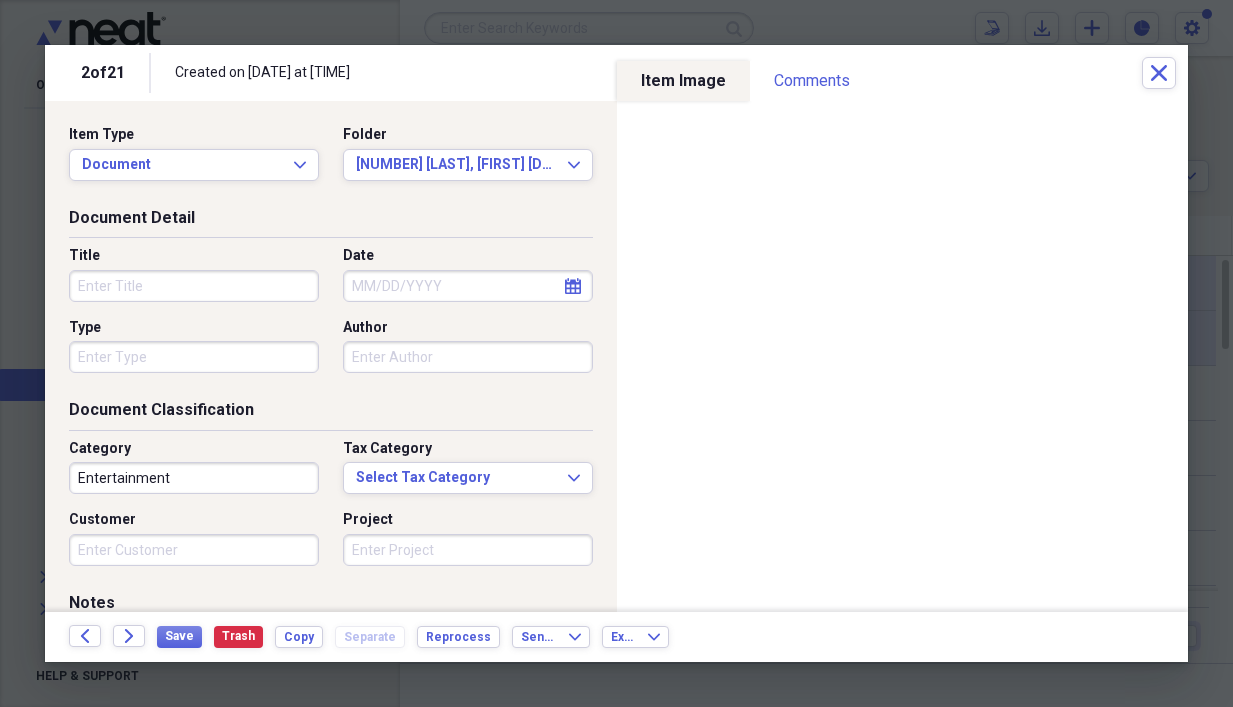 click on "Title" at bounding box center [194, 286] 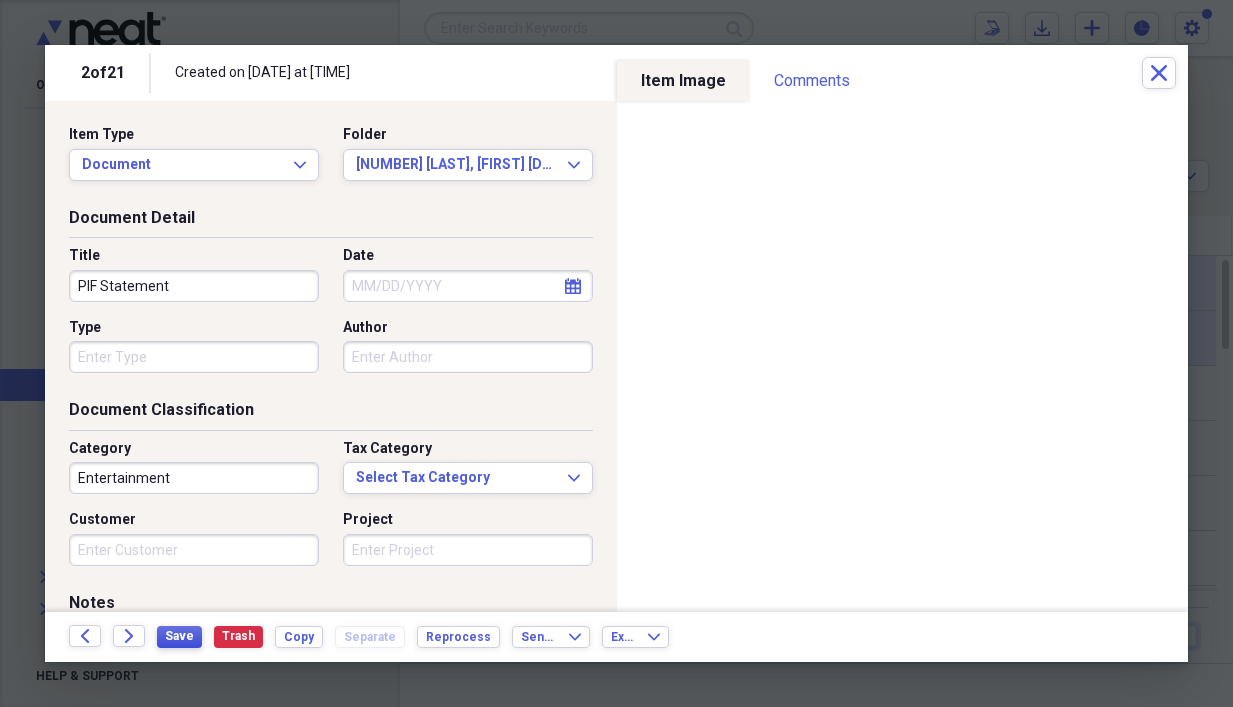 type on "PIF Statement" 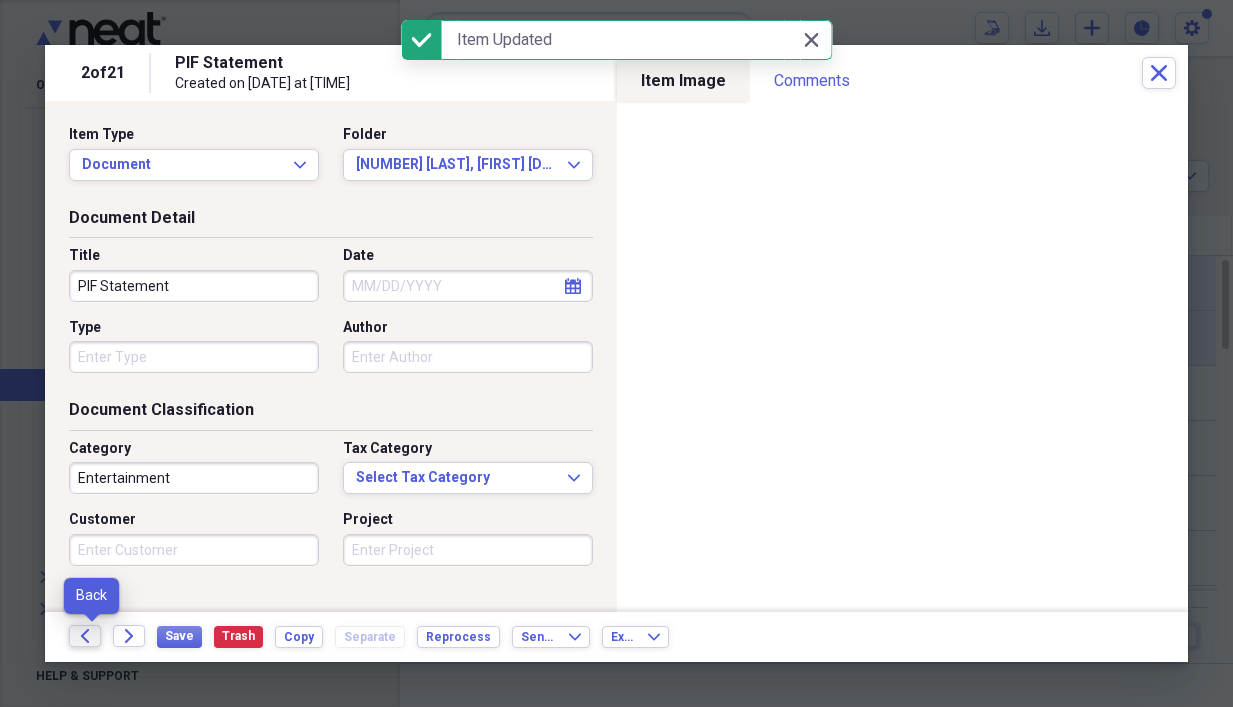 click 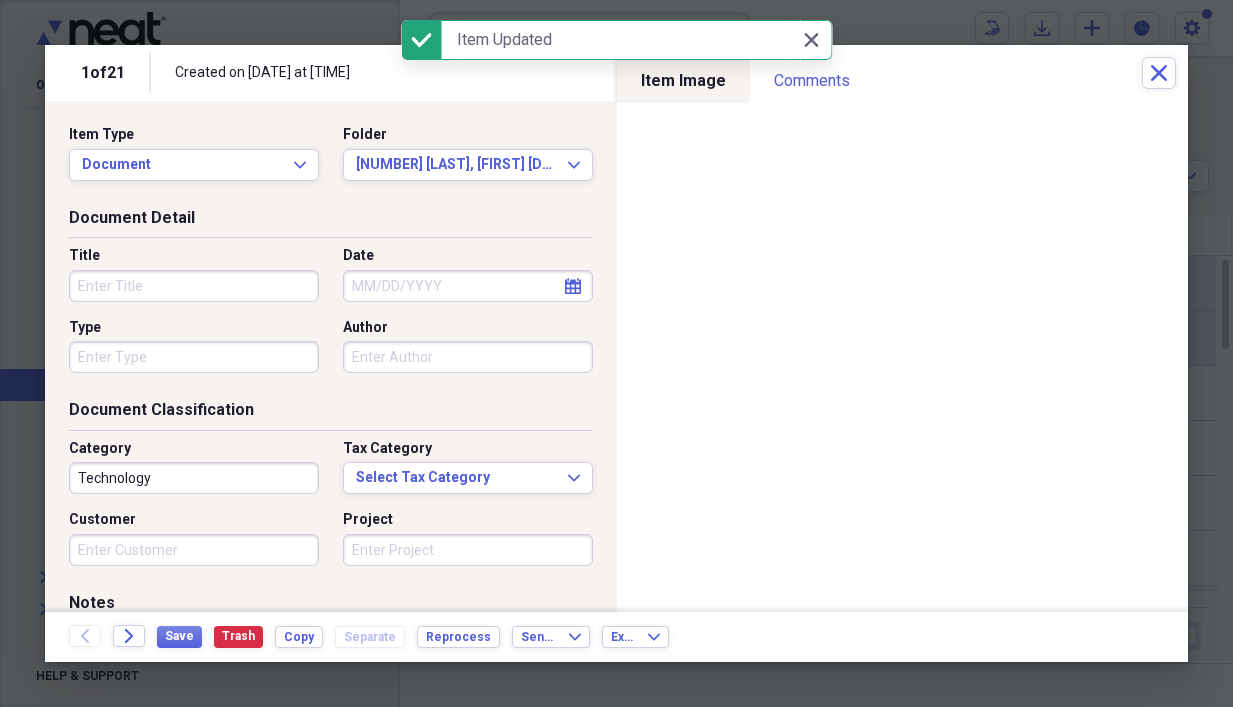 click on "Title" at bounding box center (194, 286) 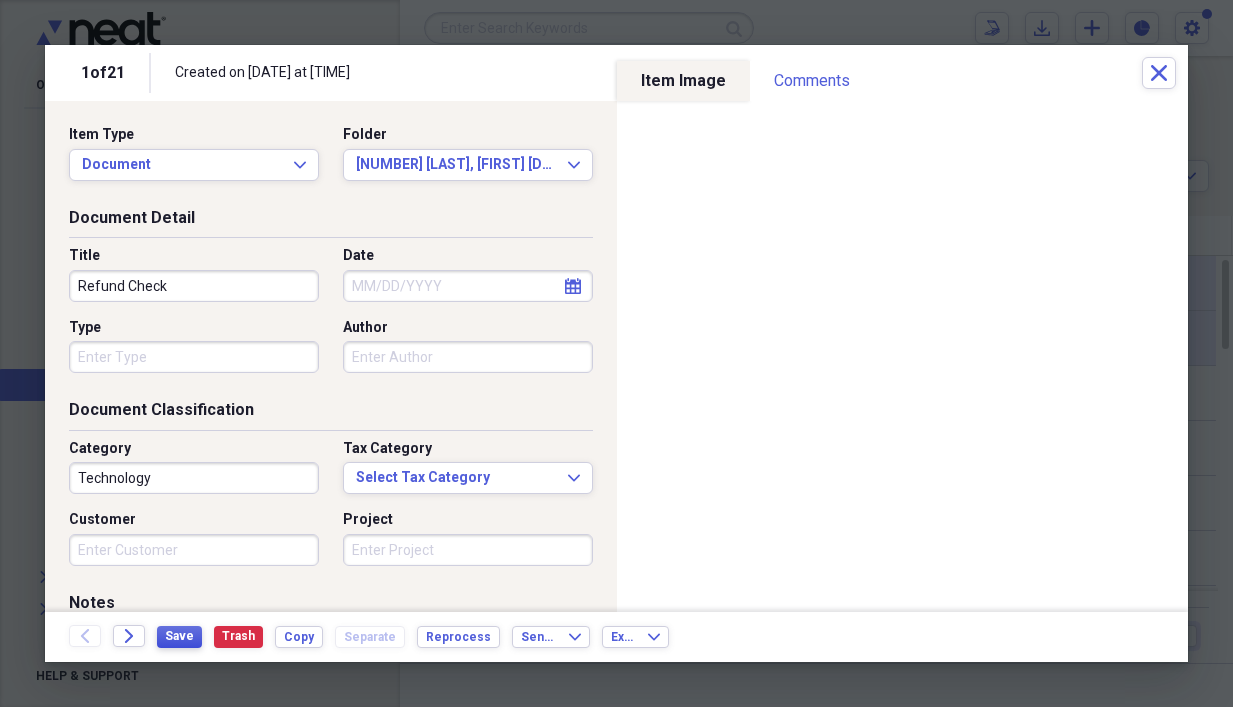 type on "Refund Check" 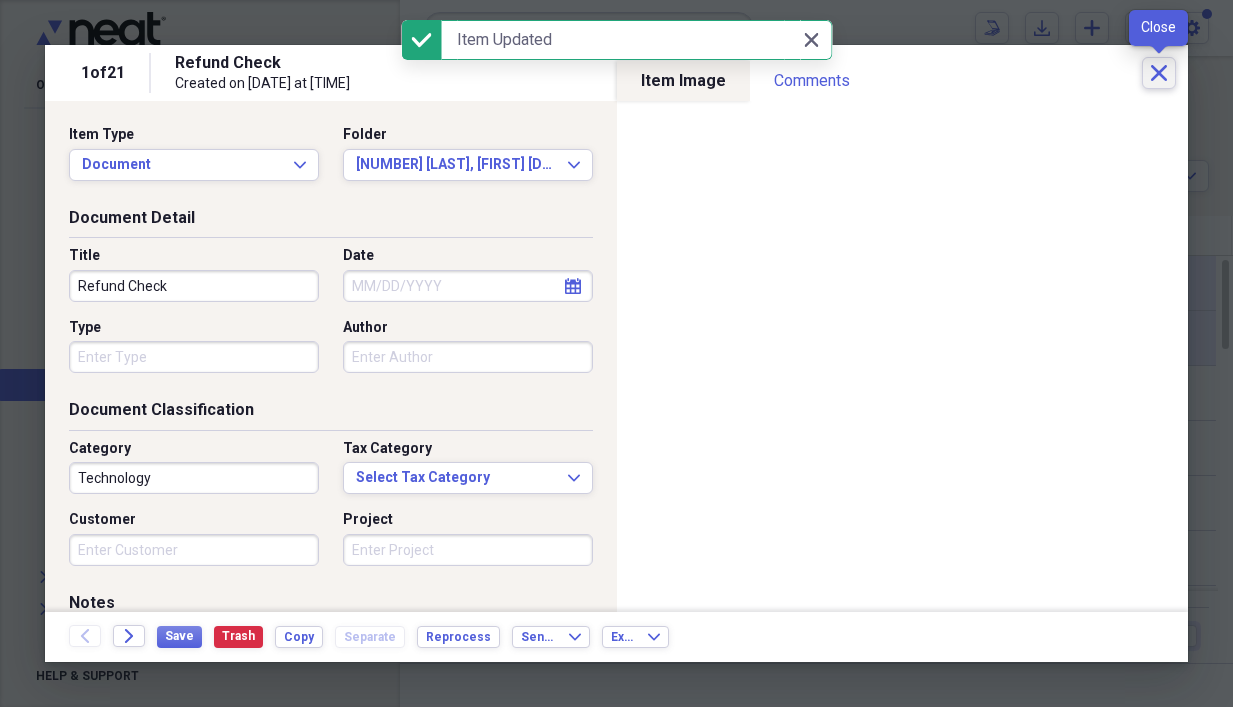 click 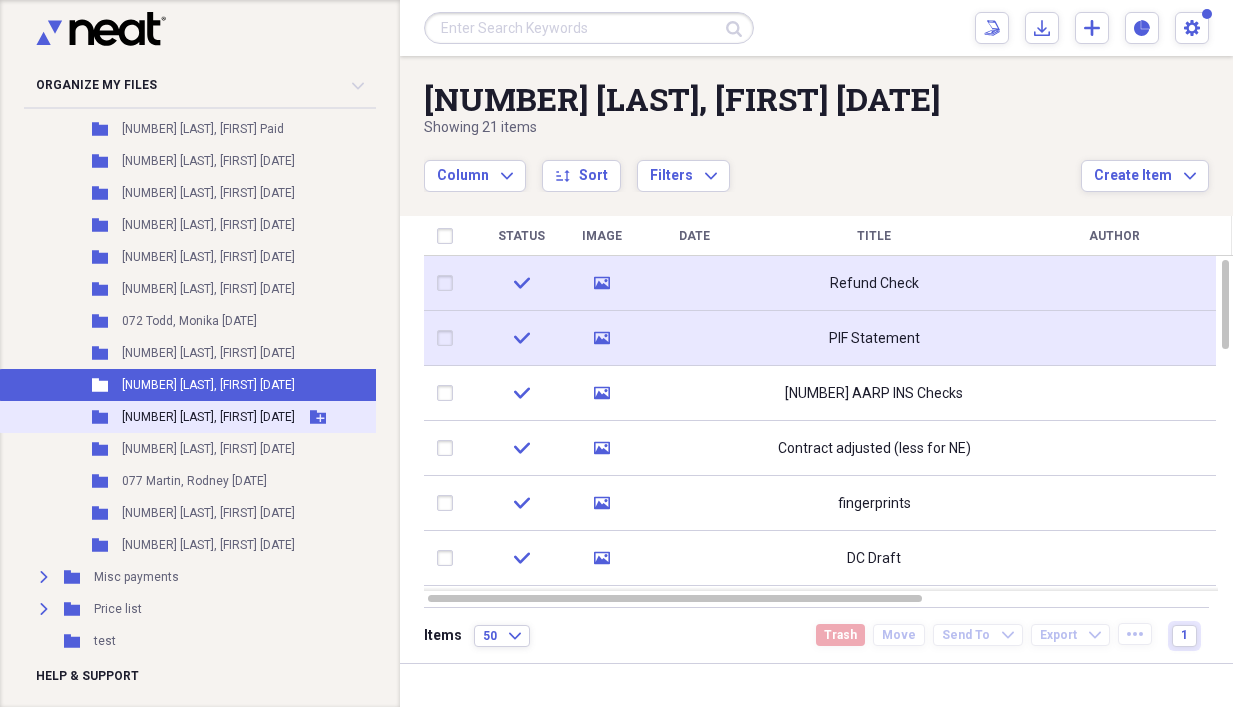 click on "[NUMBER] [LAST], [FIRST] [MONTH]/[DAY]" at bounding box center (208, 417) 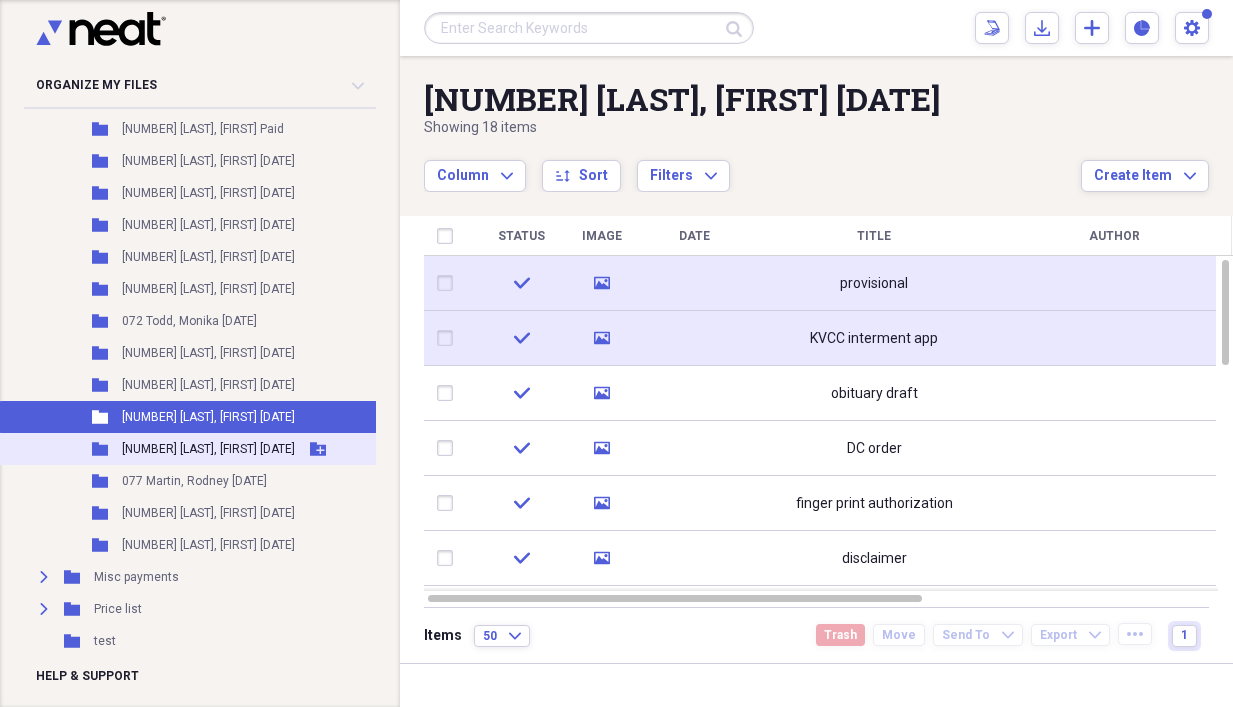 click on "[NUMBER] [LAST], [FIRST] [MONTH]/[DAY]" at bounding box center [208, 449] 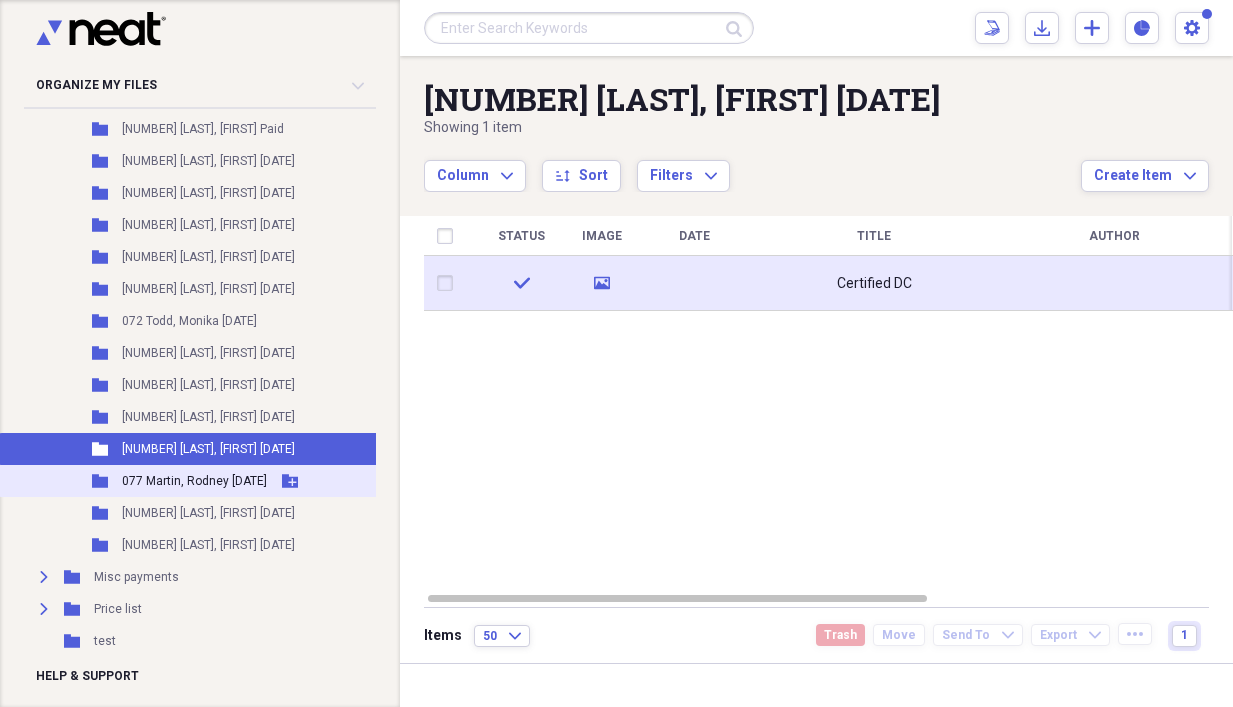click on "[NUMBER] [LAST], [FIRST] [MONTH]/[DAY]" at bounding box center (194, 481) 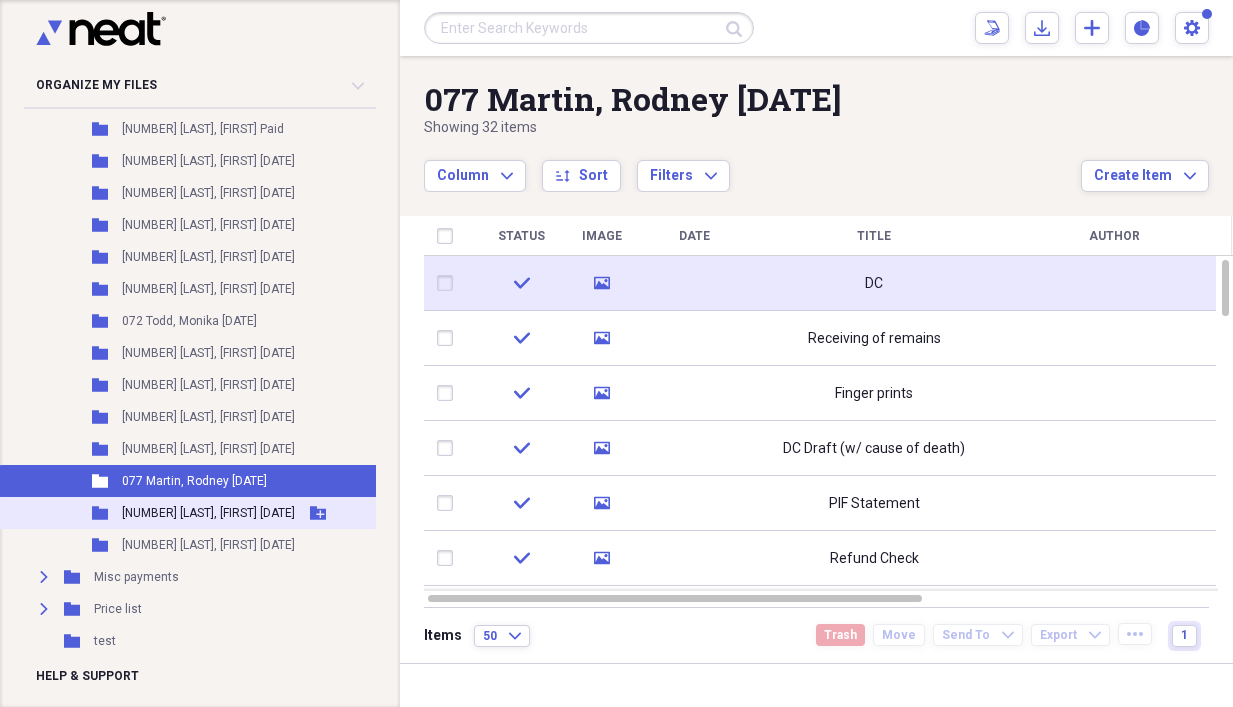 click on "Folder 078 Hegstad, Rose 7/26 Add Folder" at bounding box center [230, 513] 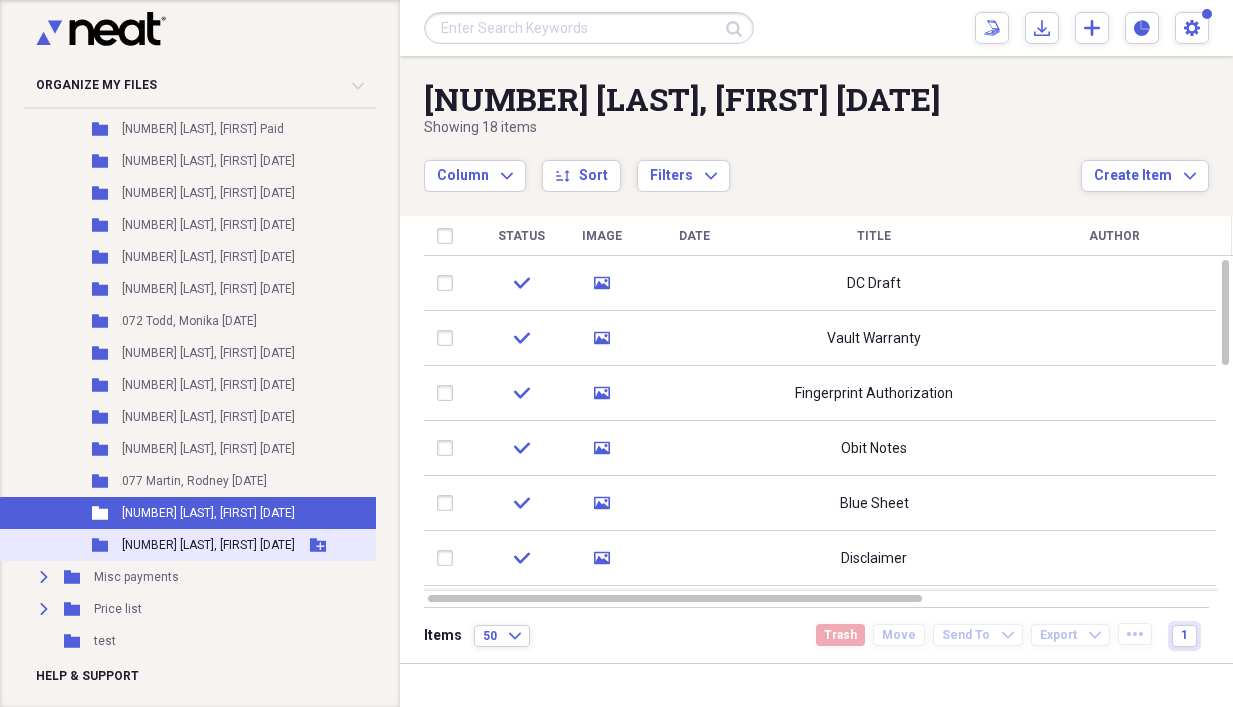 click on "[NUMBER] [LAST], [FIRST] [MONTH]/[DAY]" at bounding box center (208, 545) 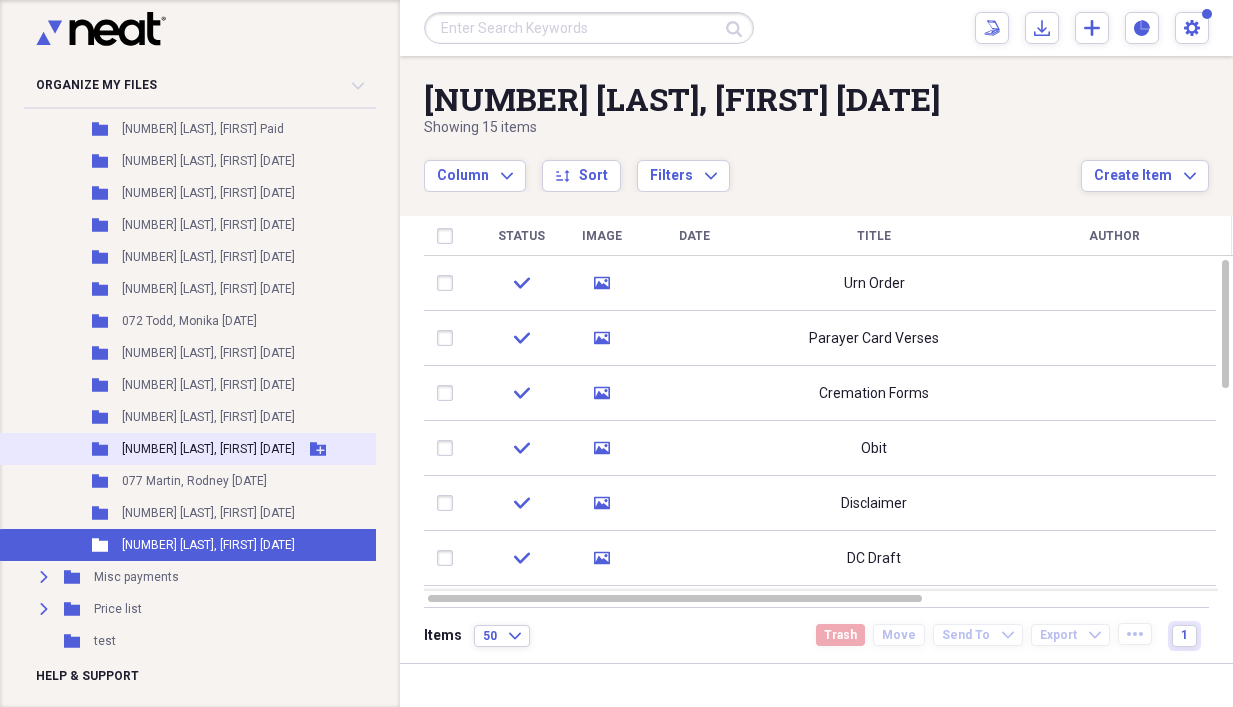 click on "[NUMBER] [LAST], [FIRST] [MONTH]/[DAY]" at bounding box center [208, 449] 